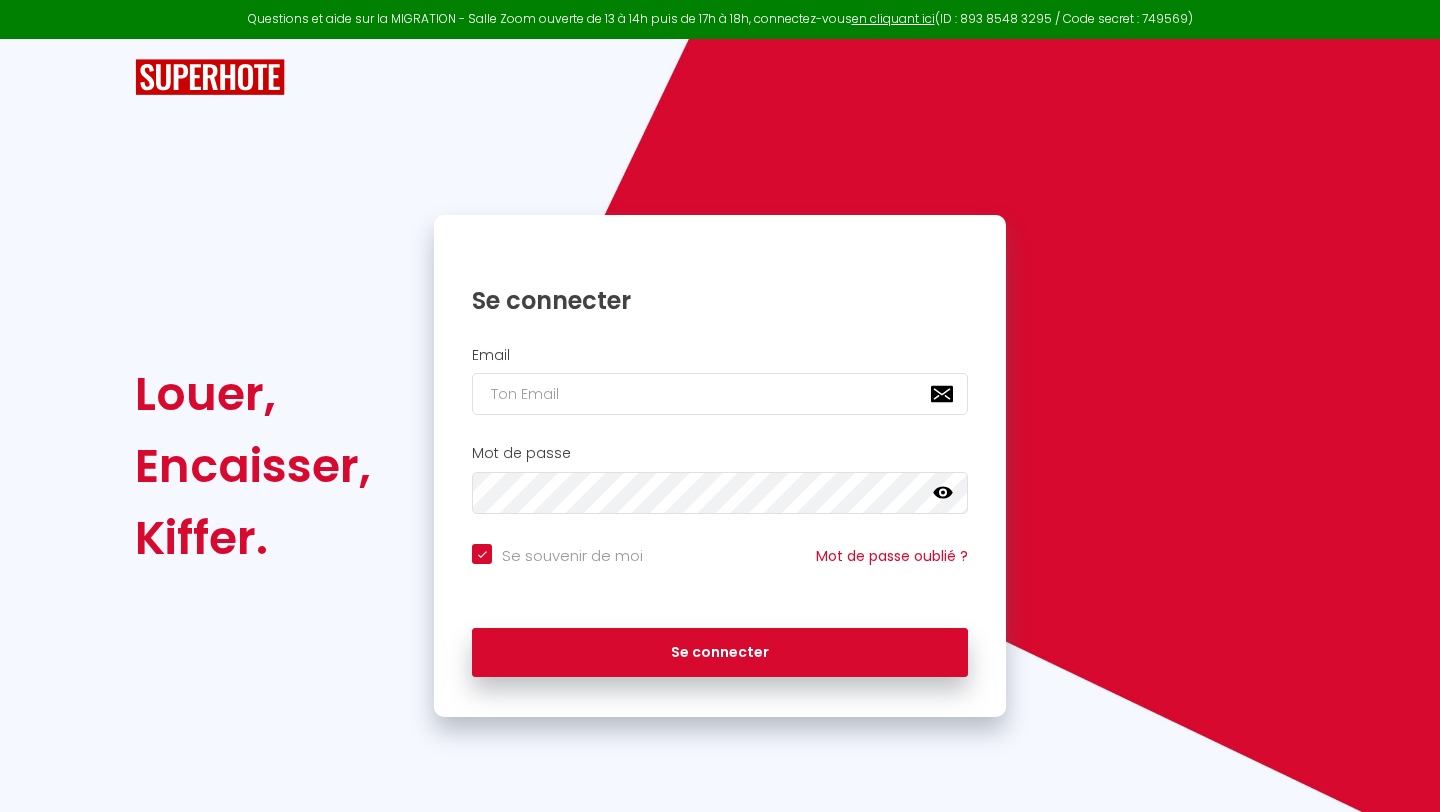 scroll, scrollTop: 0, scrollLeft: 0, axis: both 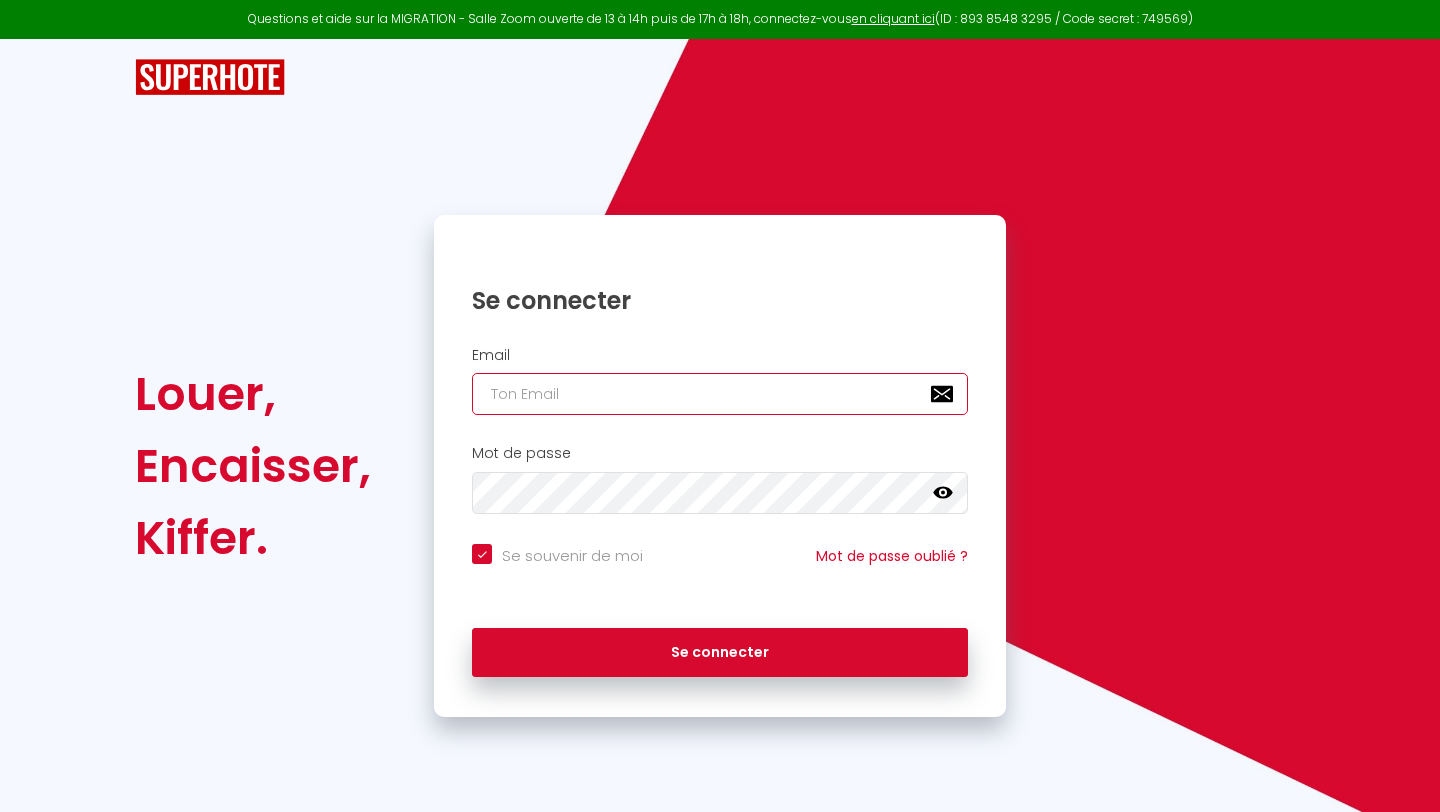 click at bounding box center [720, 394] 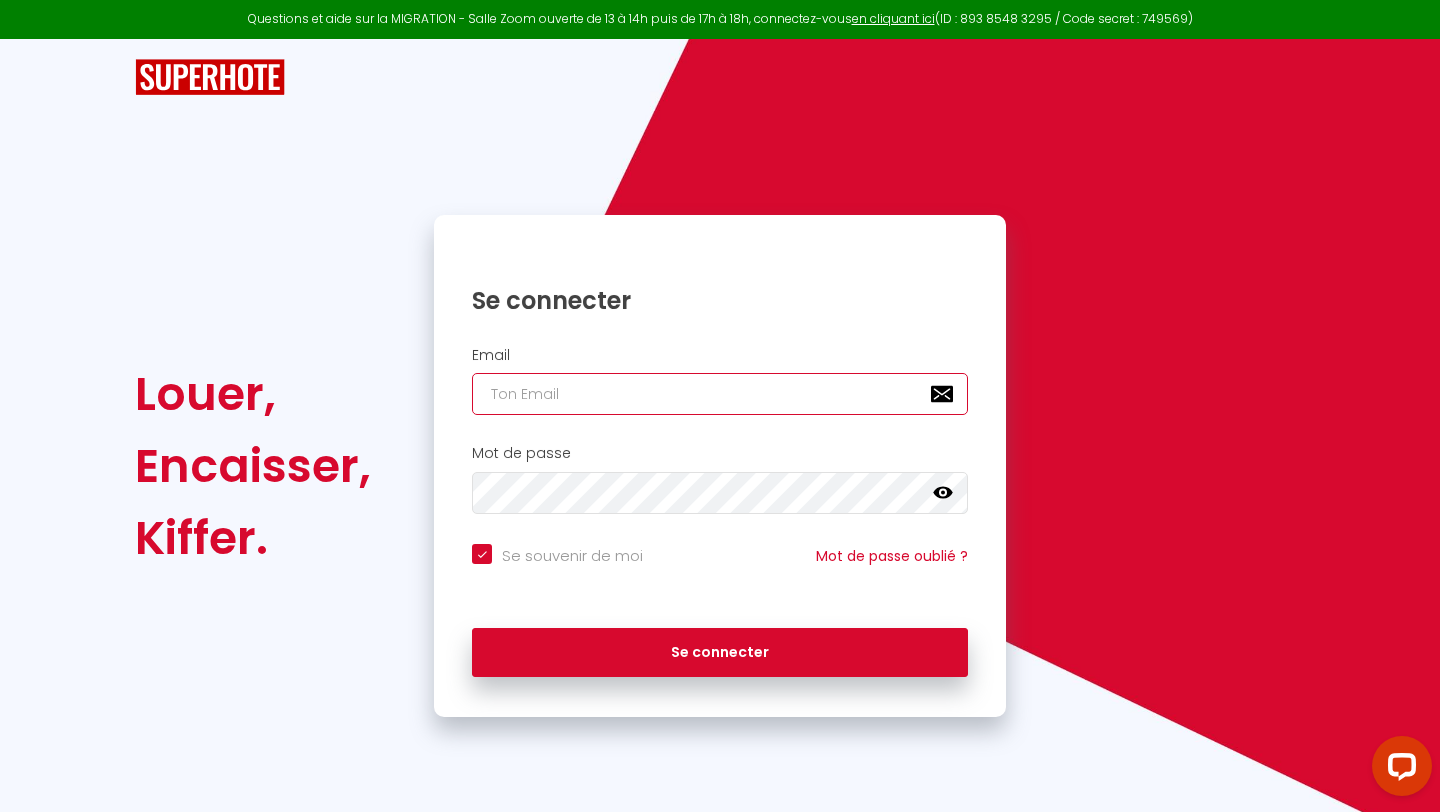 scroll, scrollTop: 0, scrollLeft: 0, axis: both 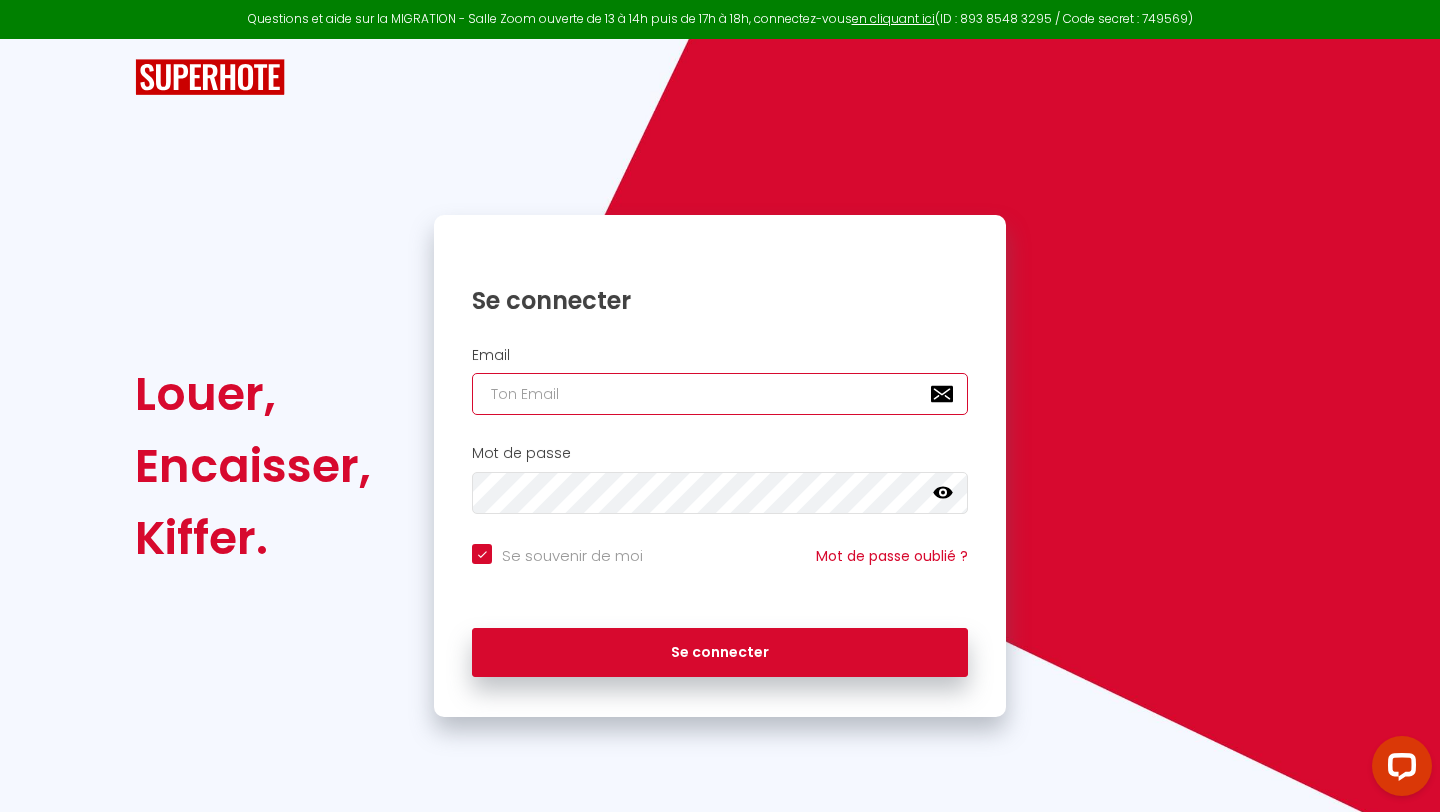 type on "[EMAIL]" 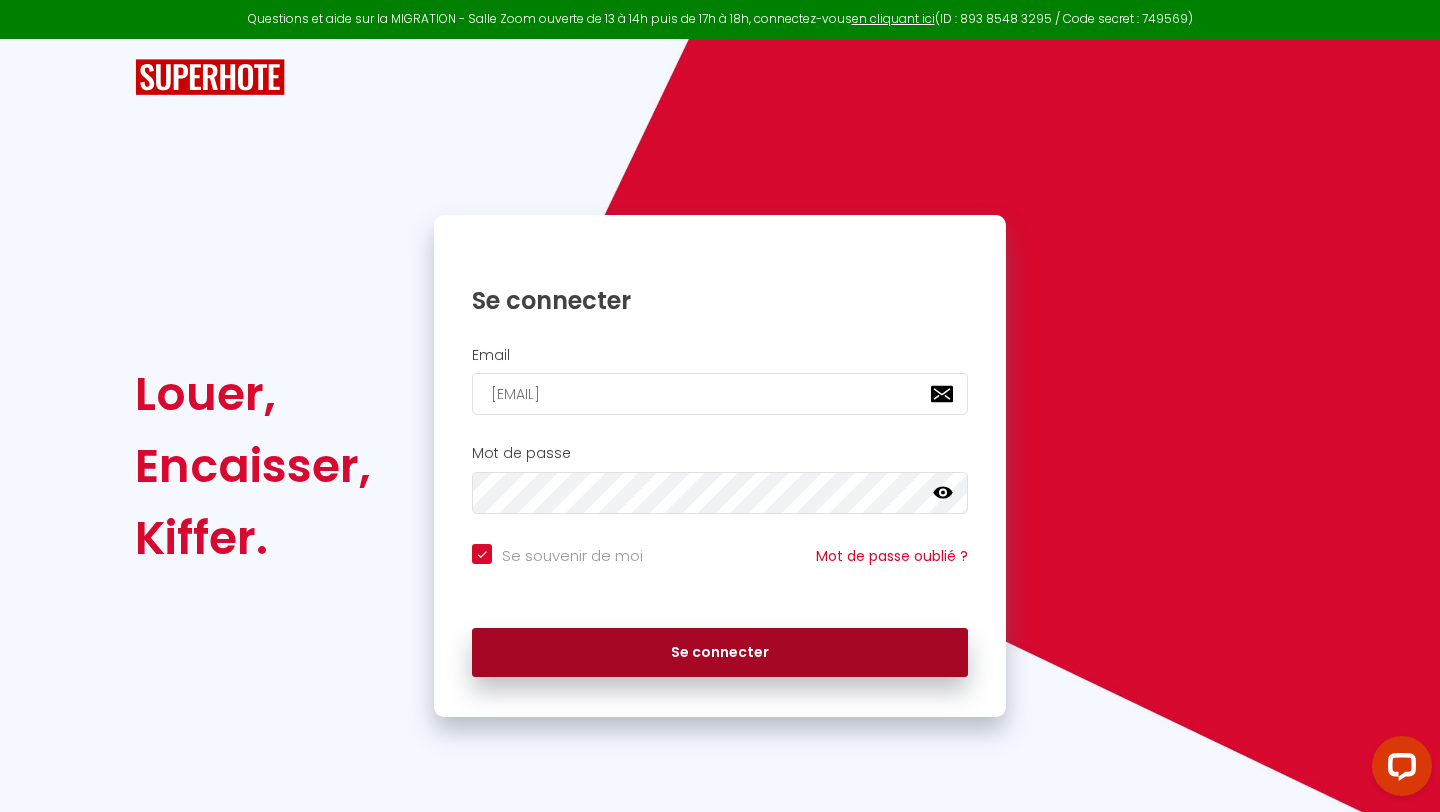 click on "Se connecter" at bounding box center (720, 653) 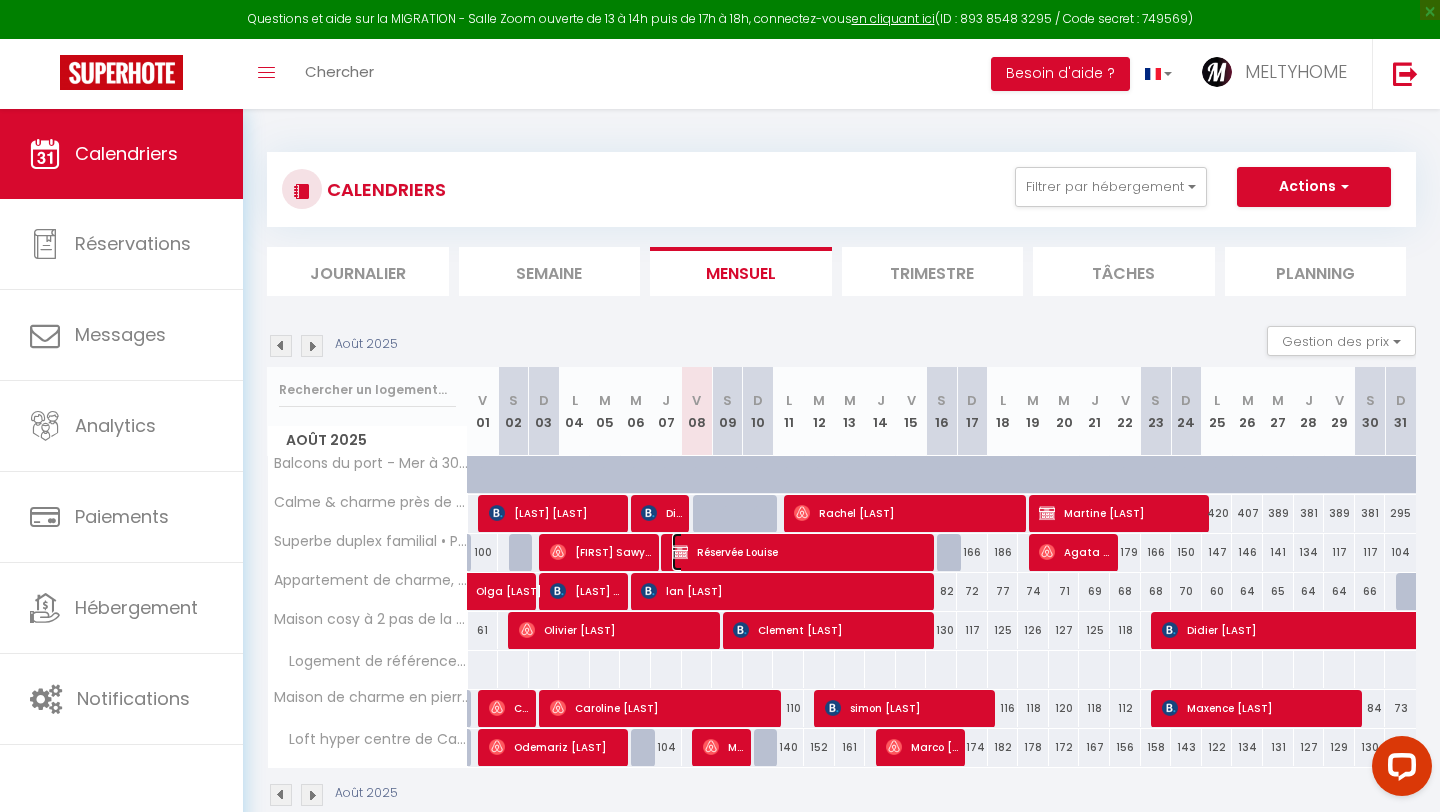 click on "Réservée Louise" at bounding box center (801, 552) 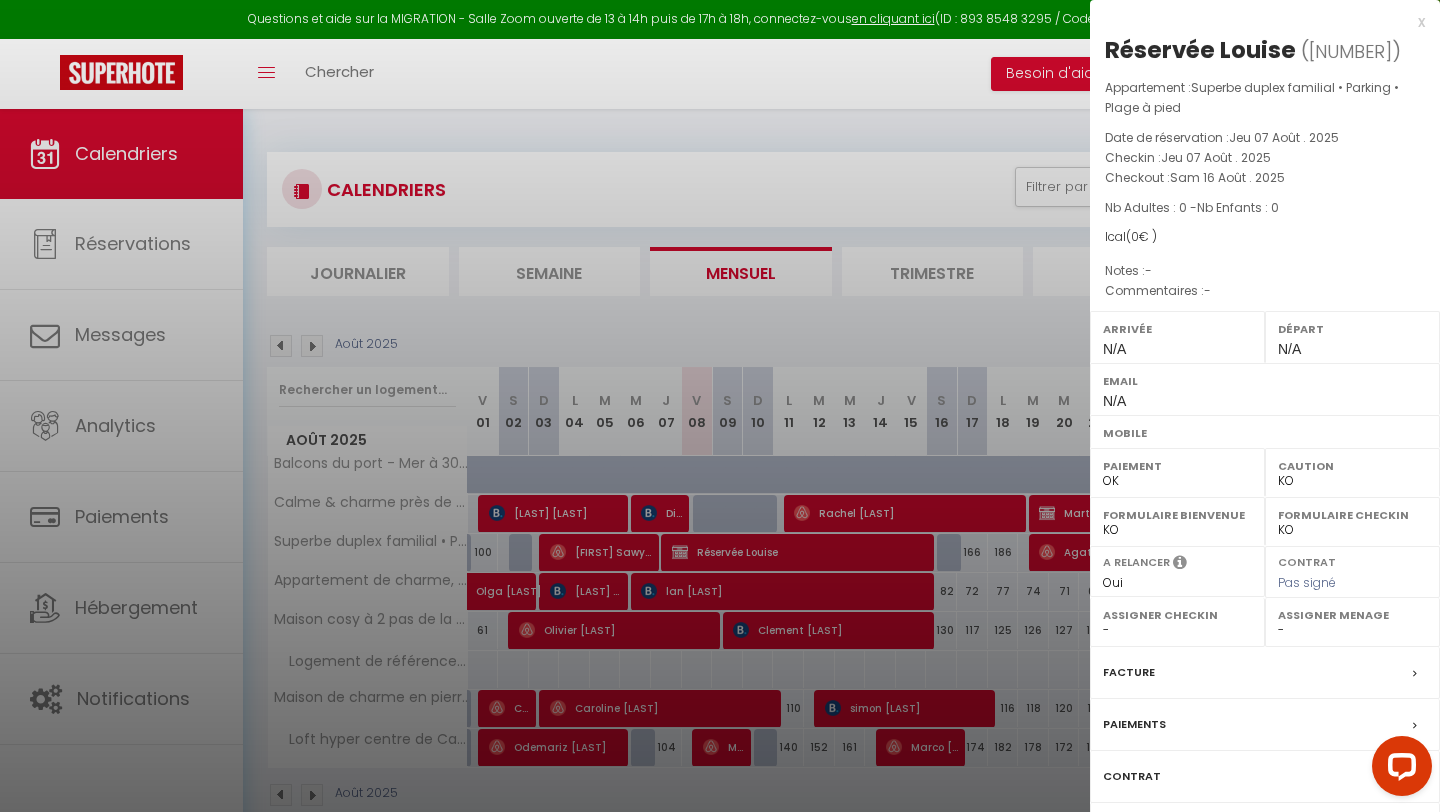 click on "x" at bounding box center [1257, 22] 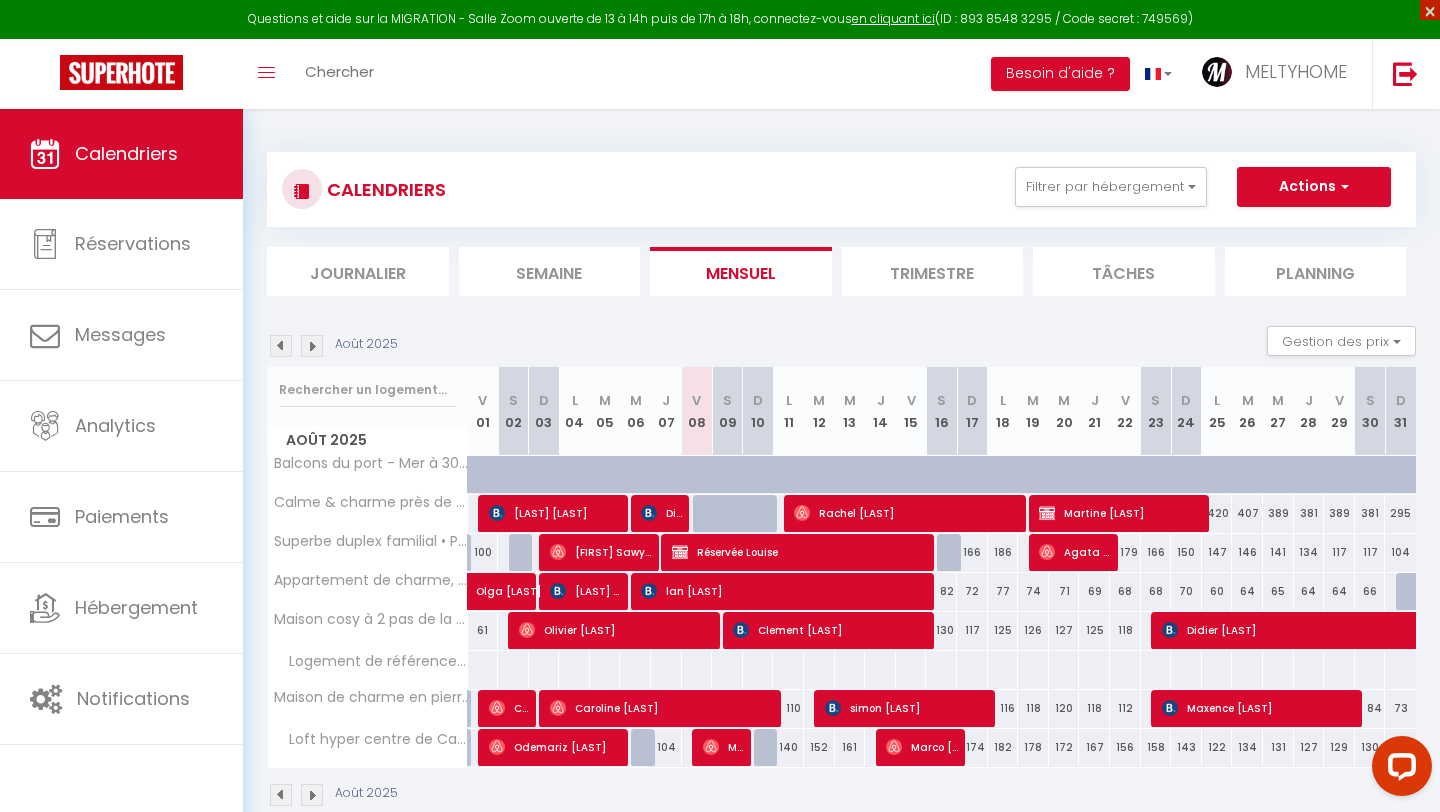 click on "×" at bounding box center [1430, 10] 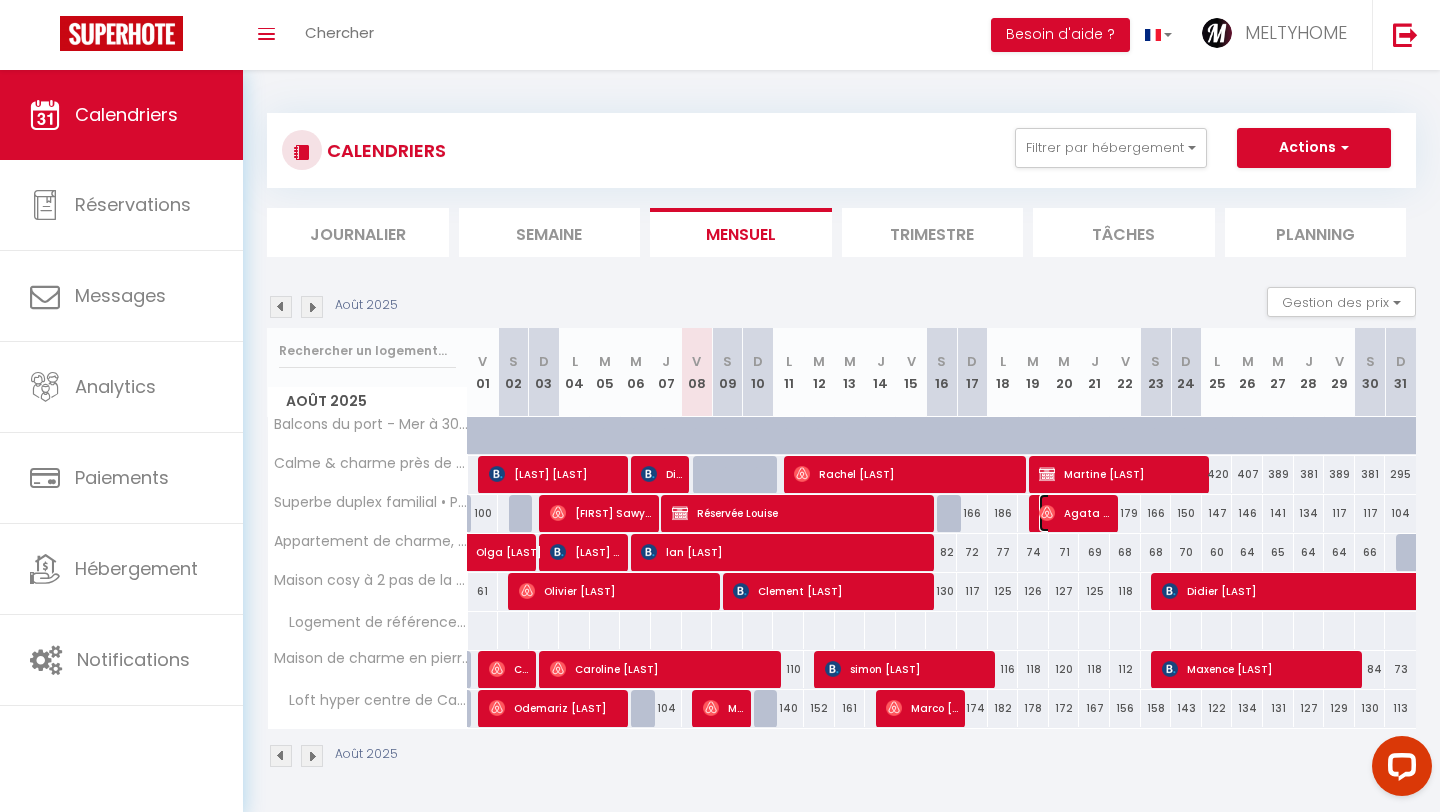 click on "Agata [LAST]" at bounding box center [1075, 513] 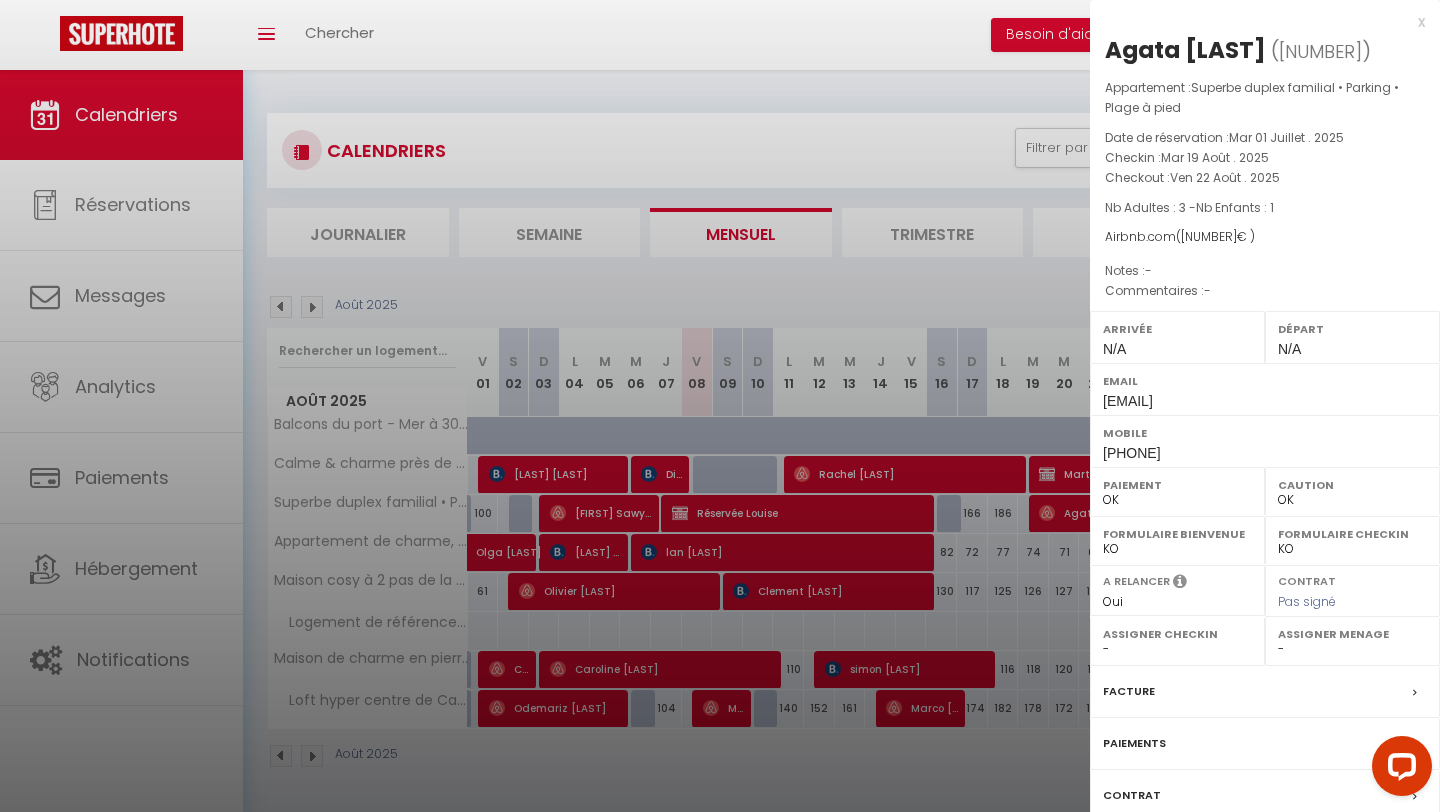 click on "x" at bounding box center [1257, 22] 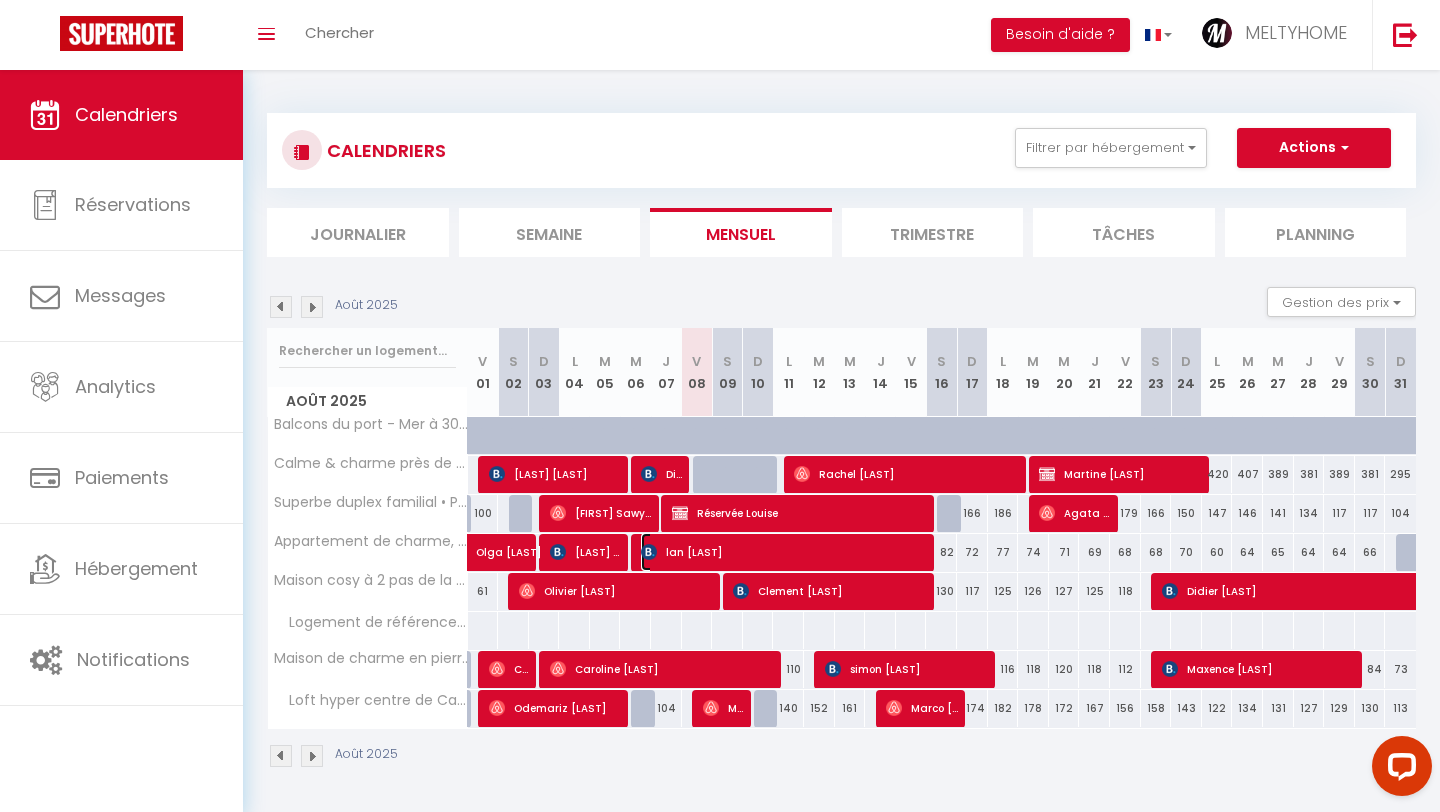 click on "lan [LAST]" at bounding box center (785, 552) 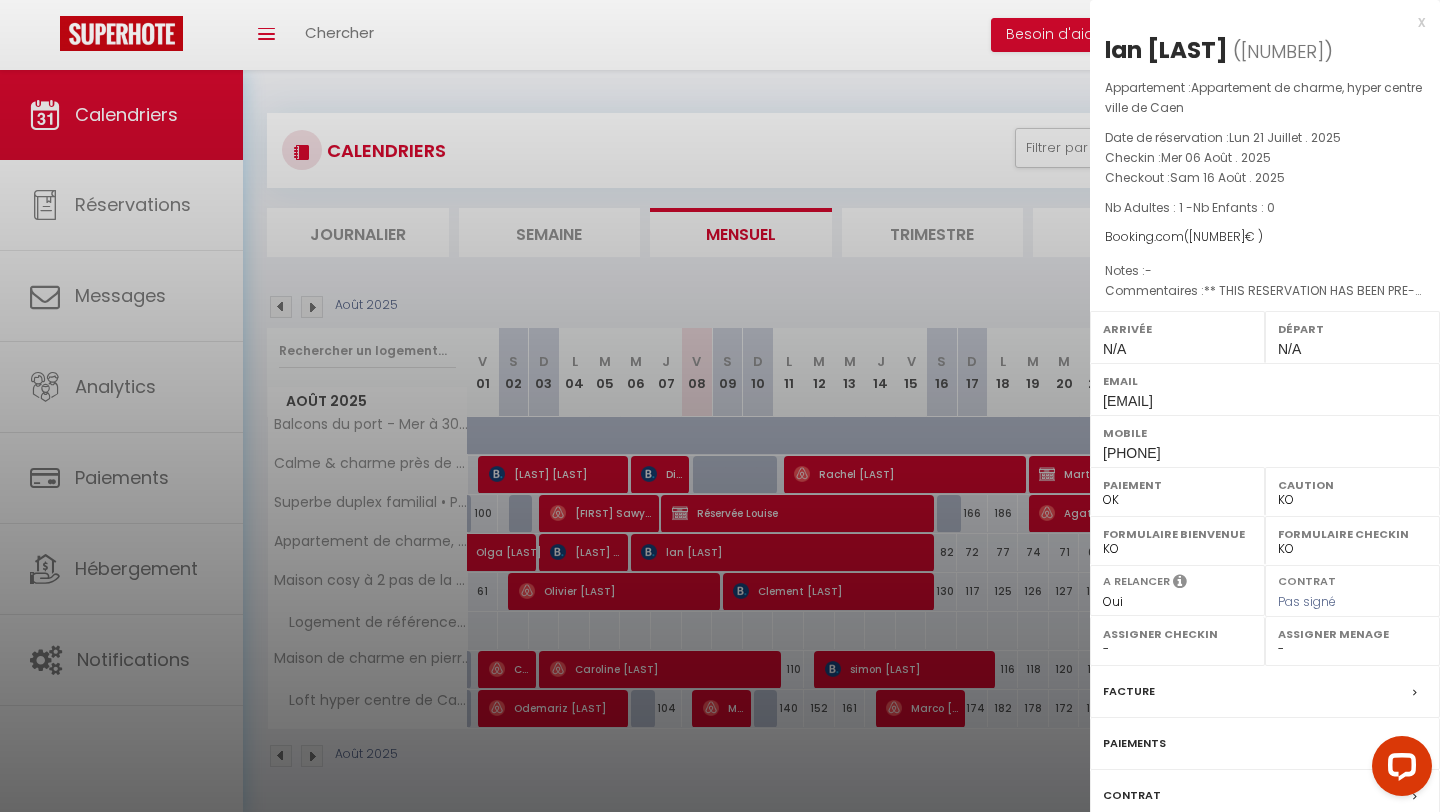 click on "x" at bounding box center [1257, 22] 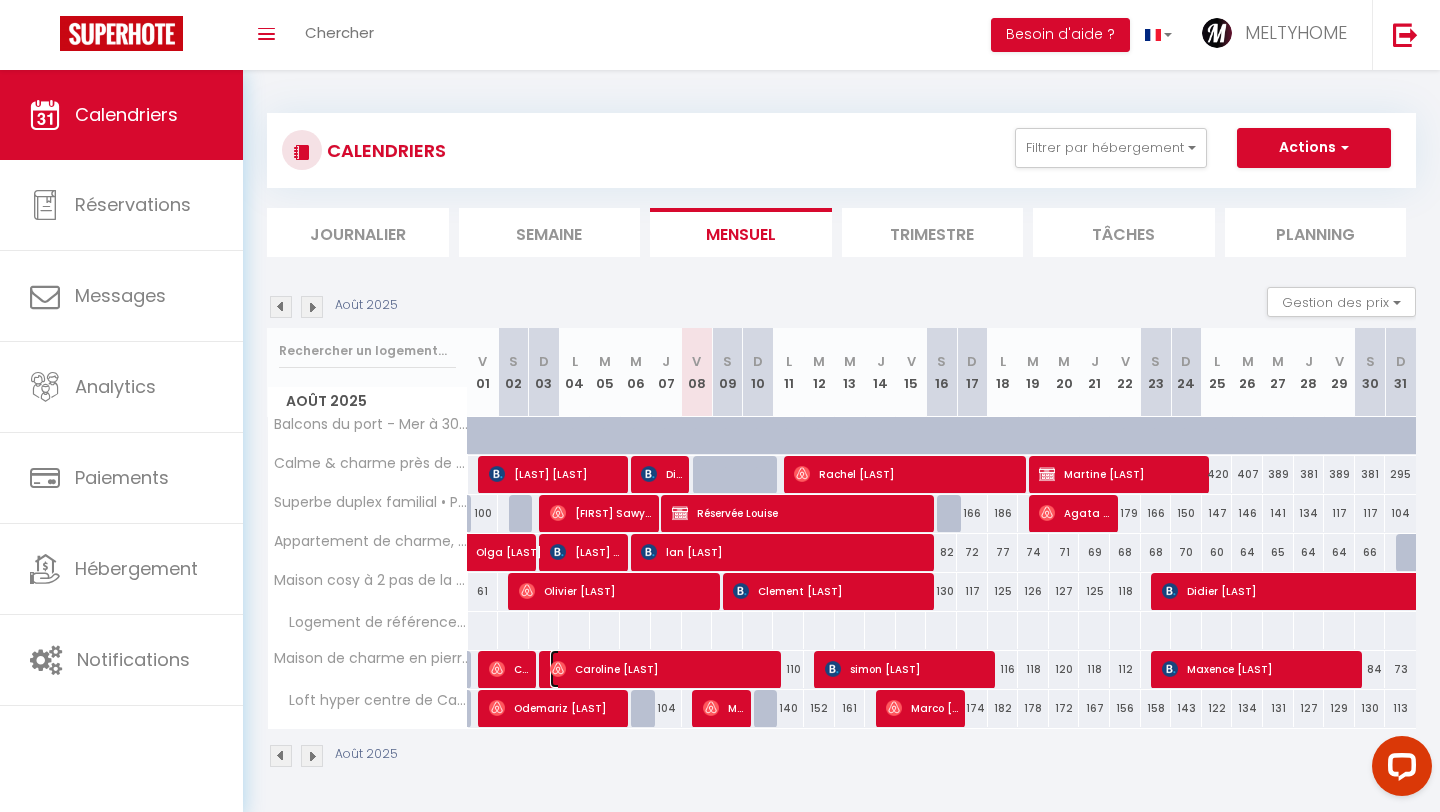 click on "Caroline [LAST]" at bounding box center [663, 669] 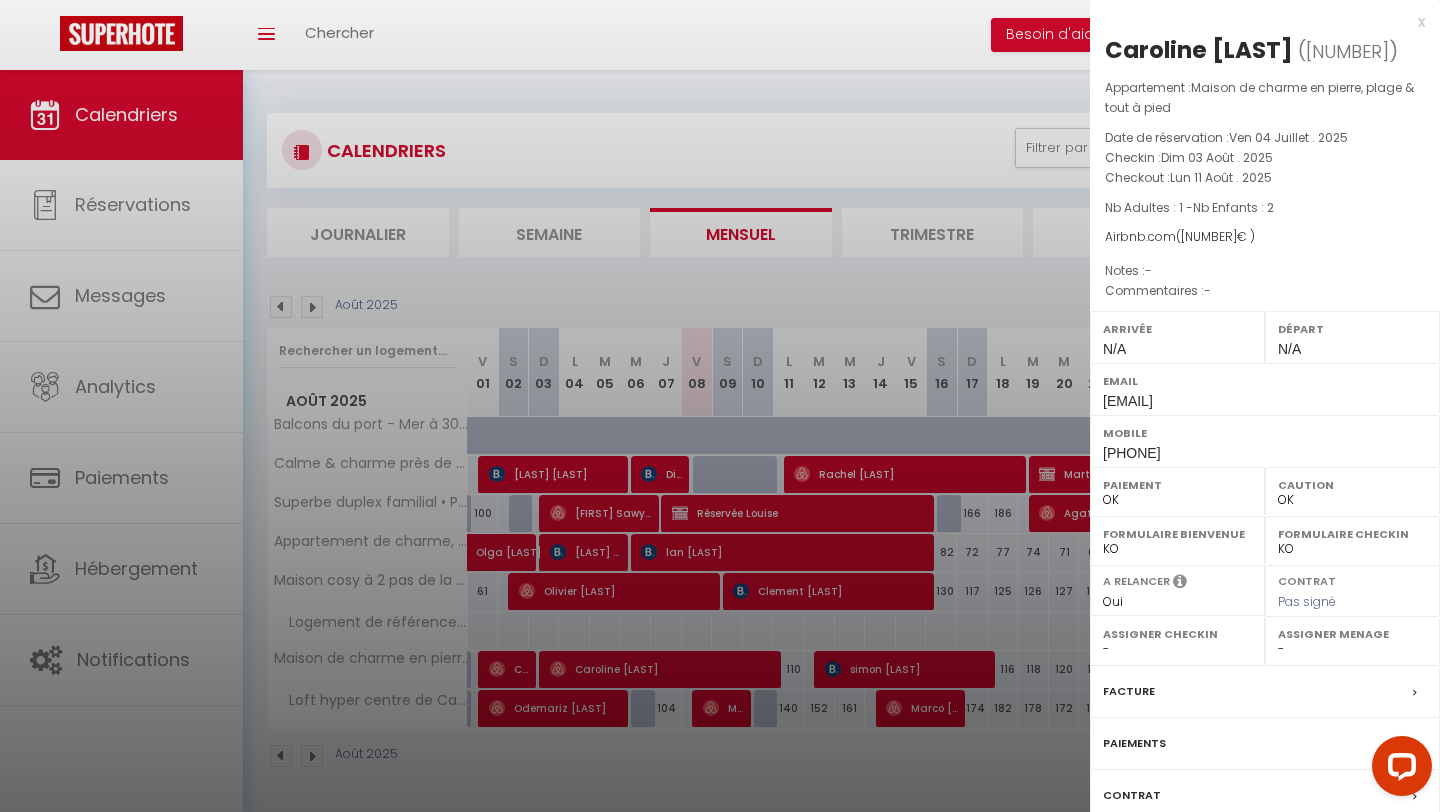 click on "x" at bounding box center (1257, 22) 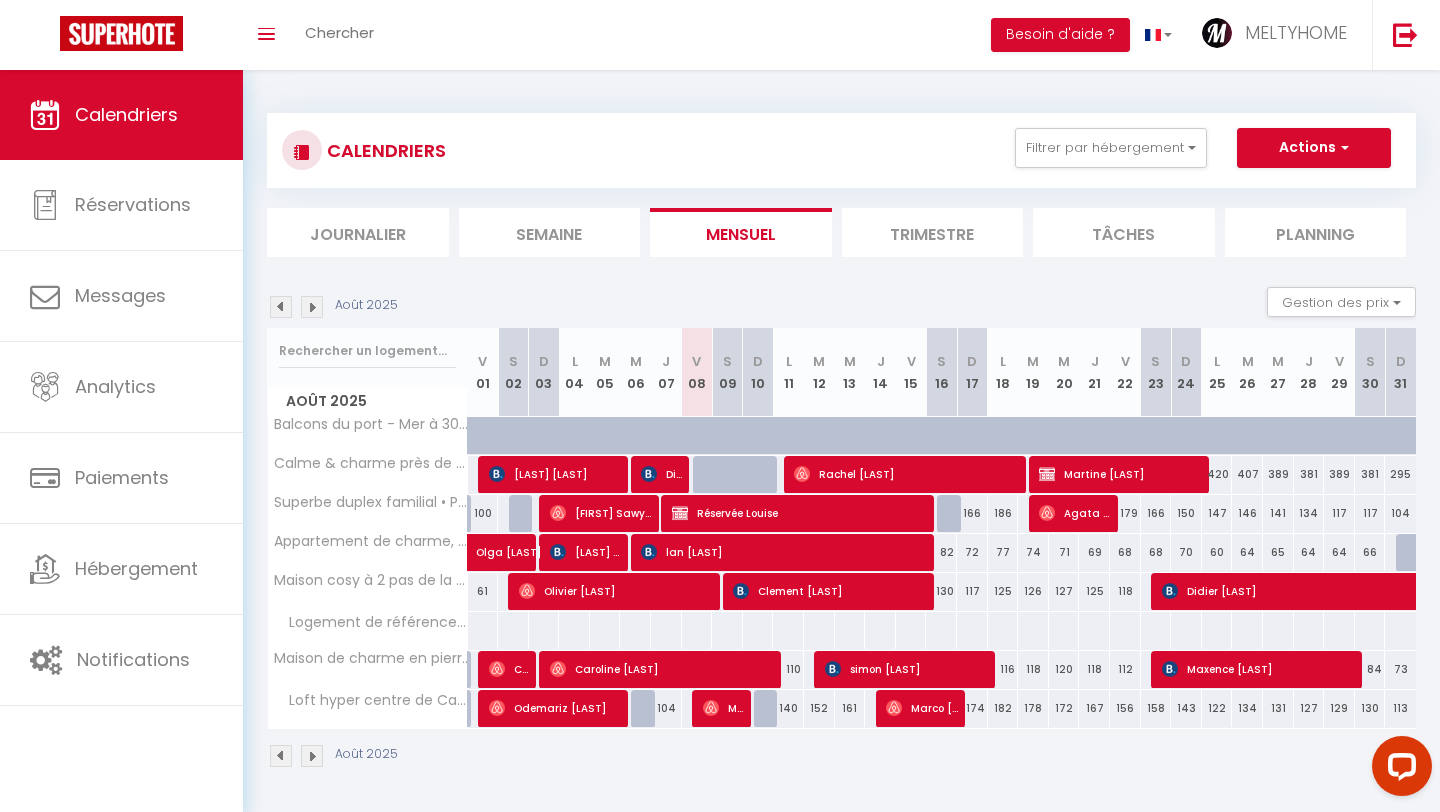 click on "110" at bounding box center (788, 669) 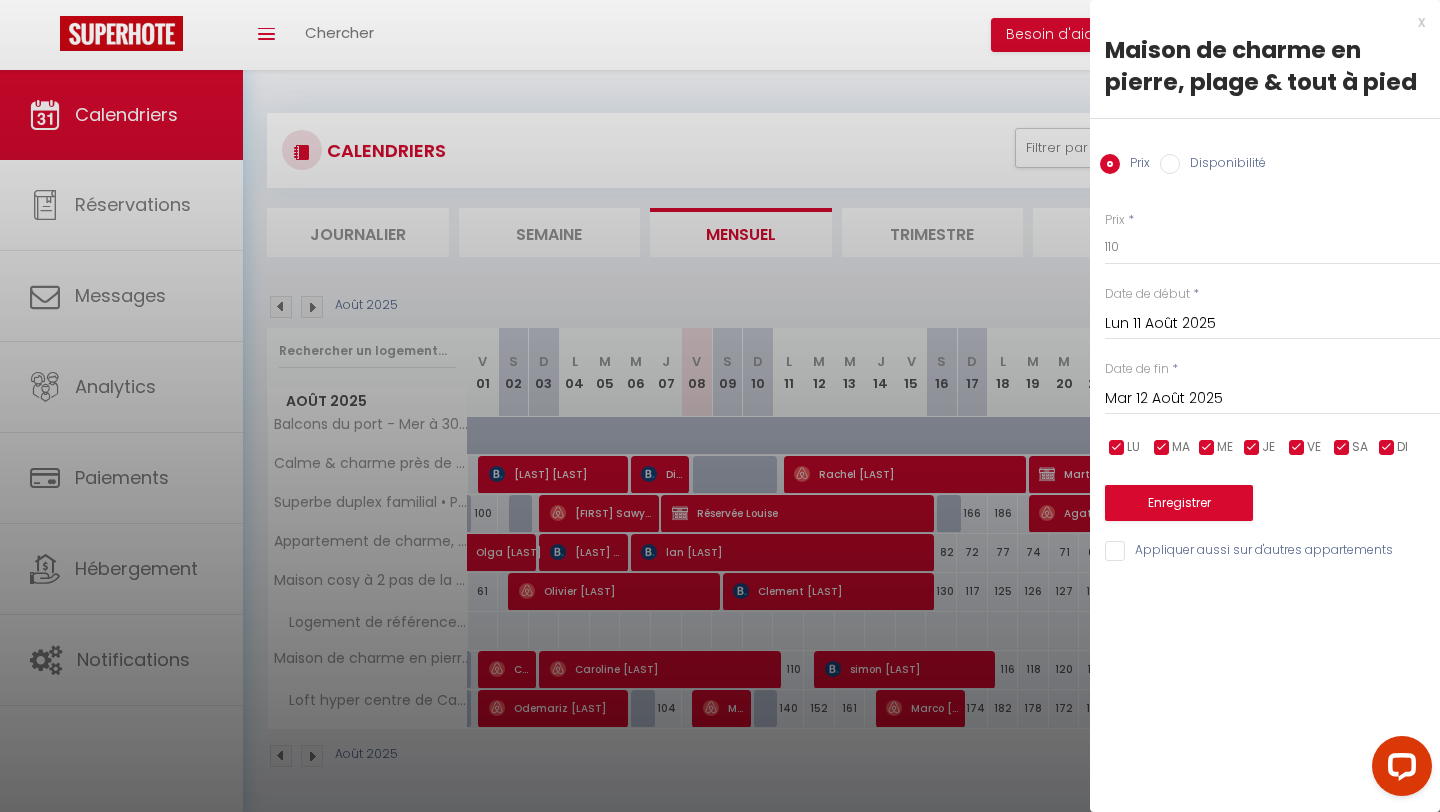 click on "Disponibilité" at bounding box center [1170, 164] 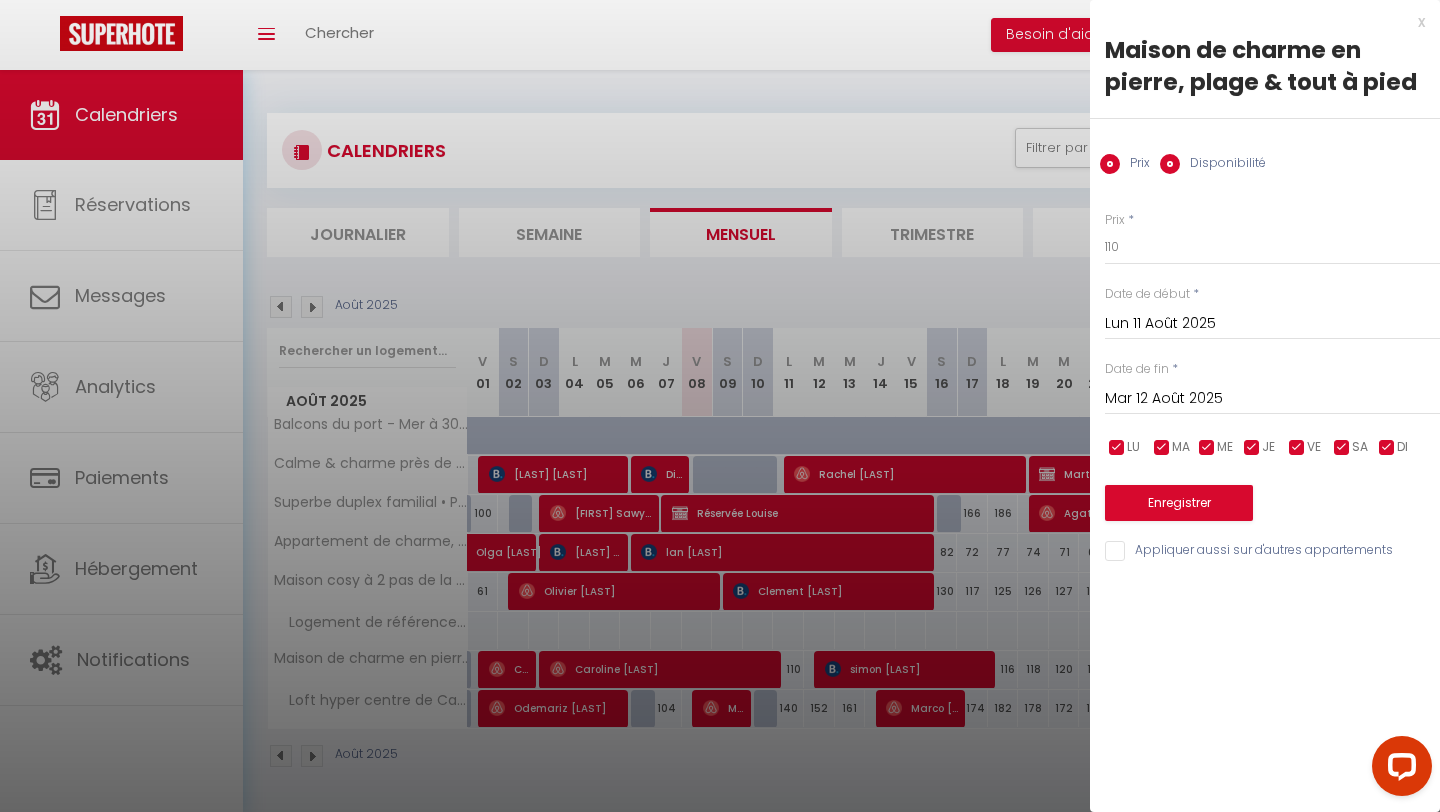 radio on "false" 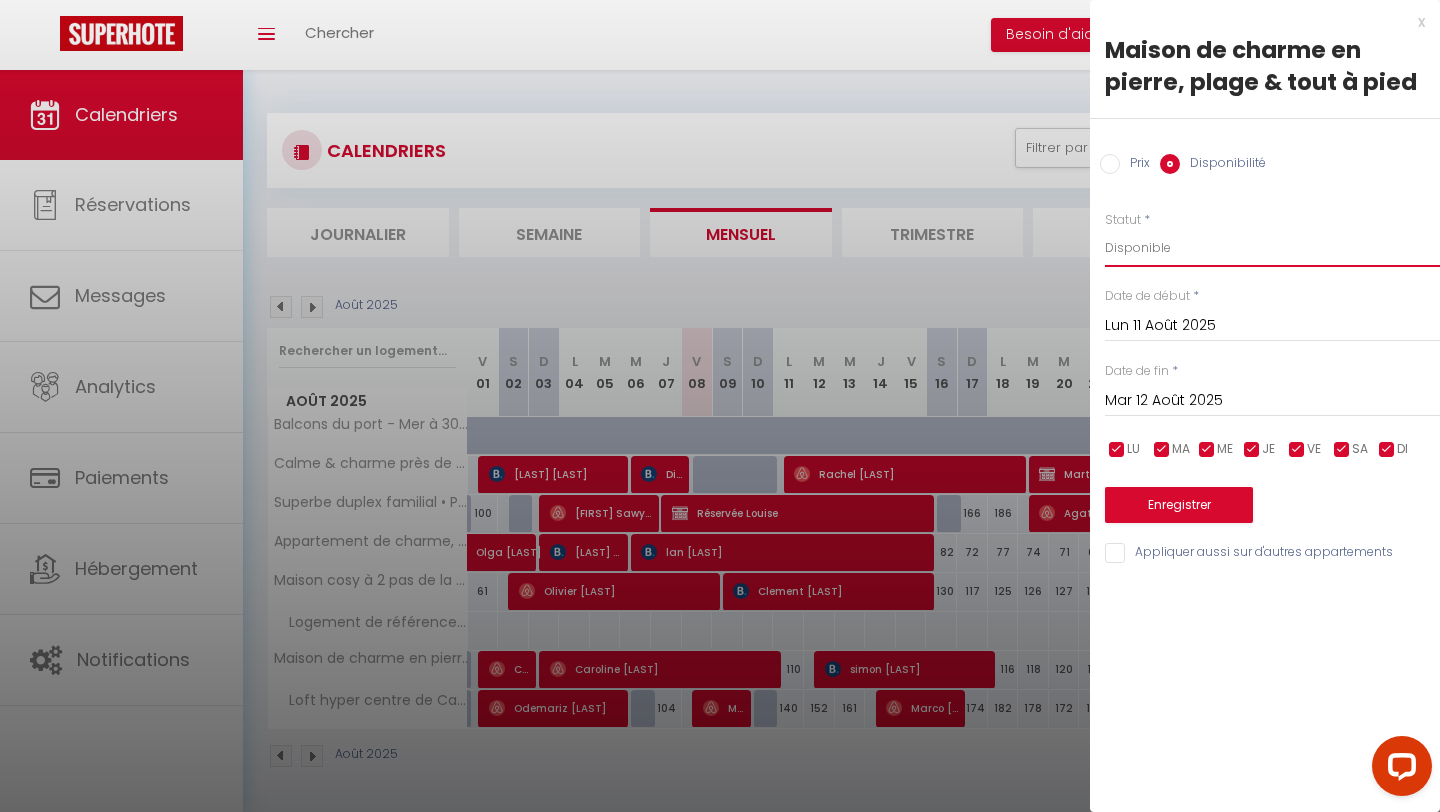 click on "Disponible
Indisponible" at bounding box center (1272, 248) 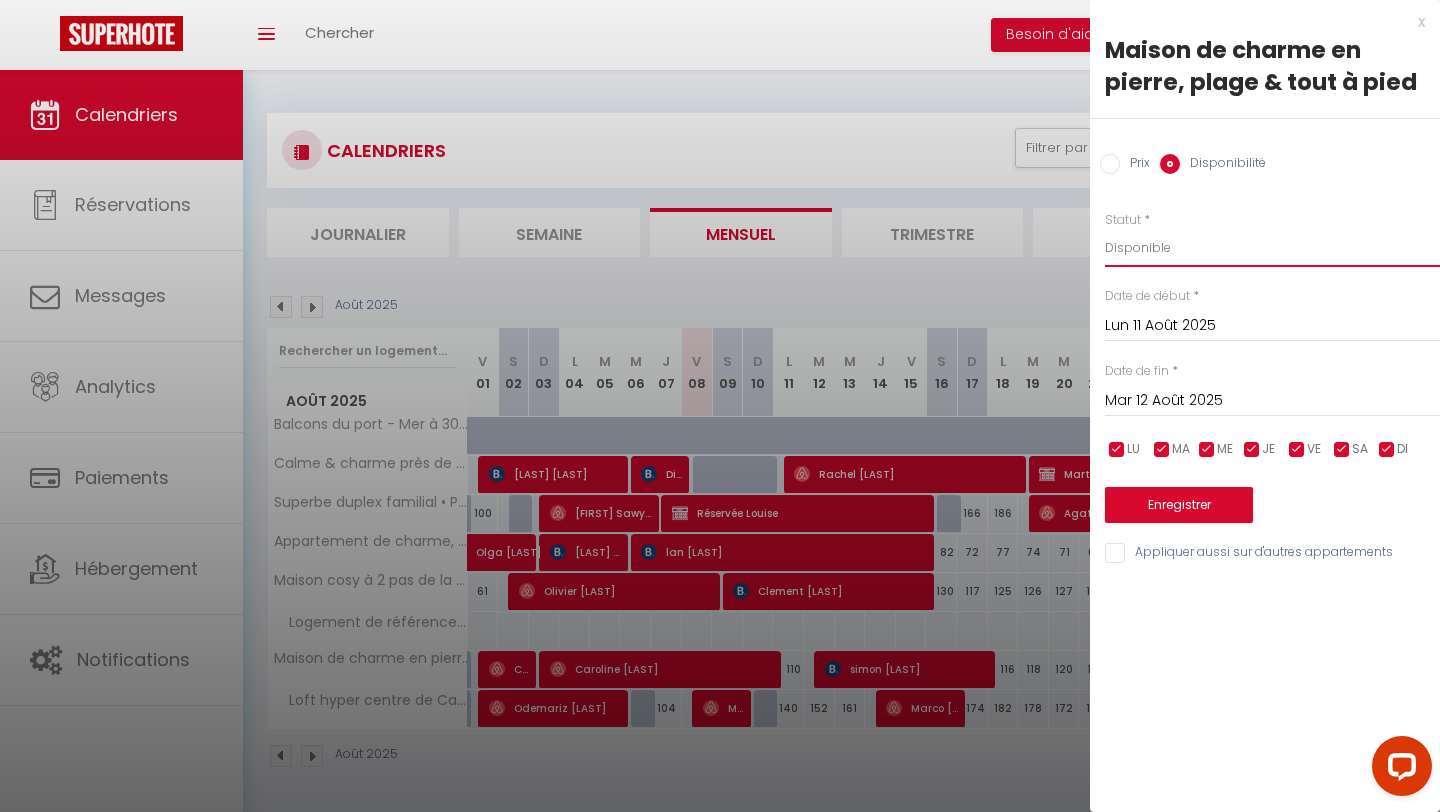 select on "0" 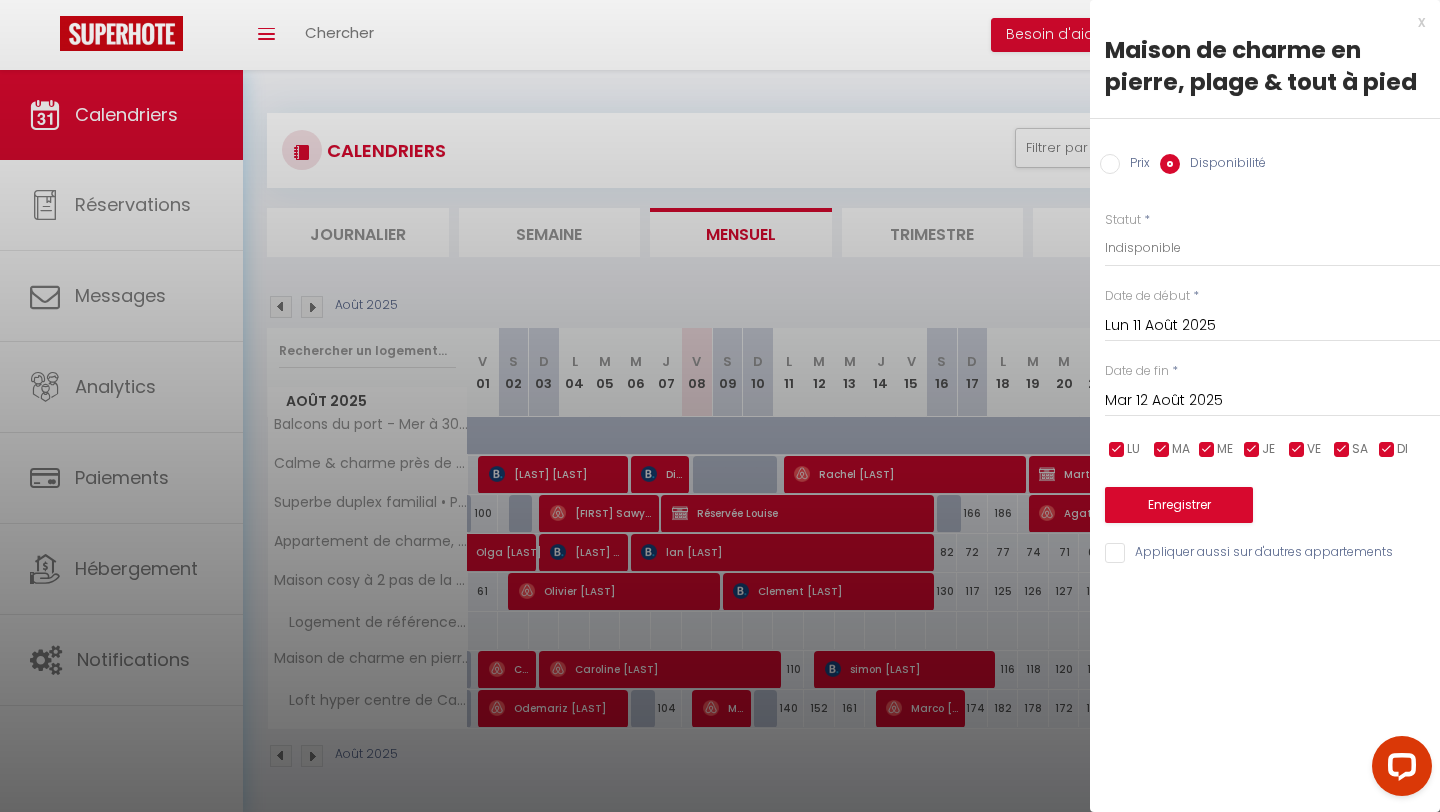 click on "Mar 12 Août 2025" at bounding box center [1272, 401] 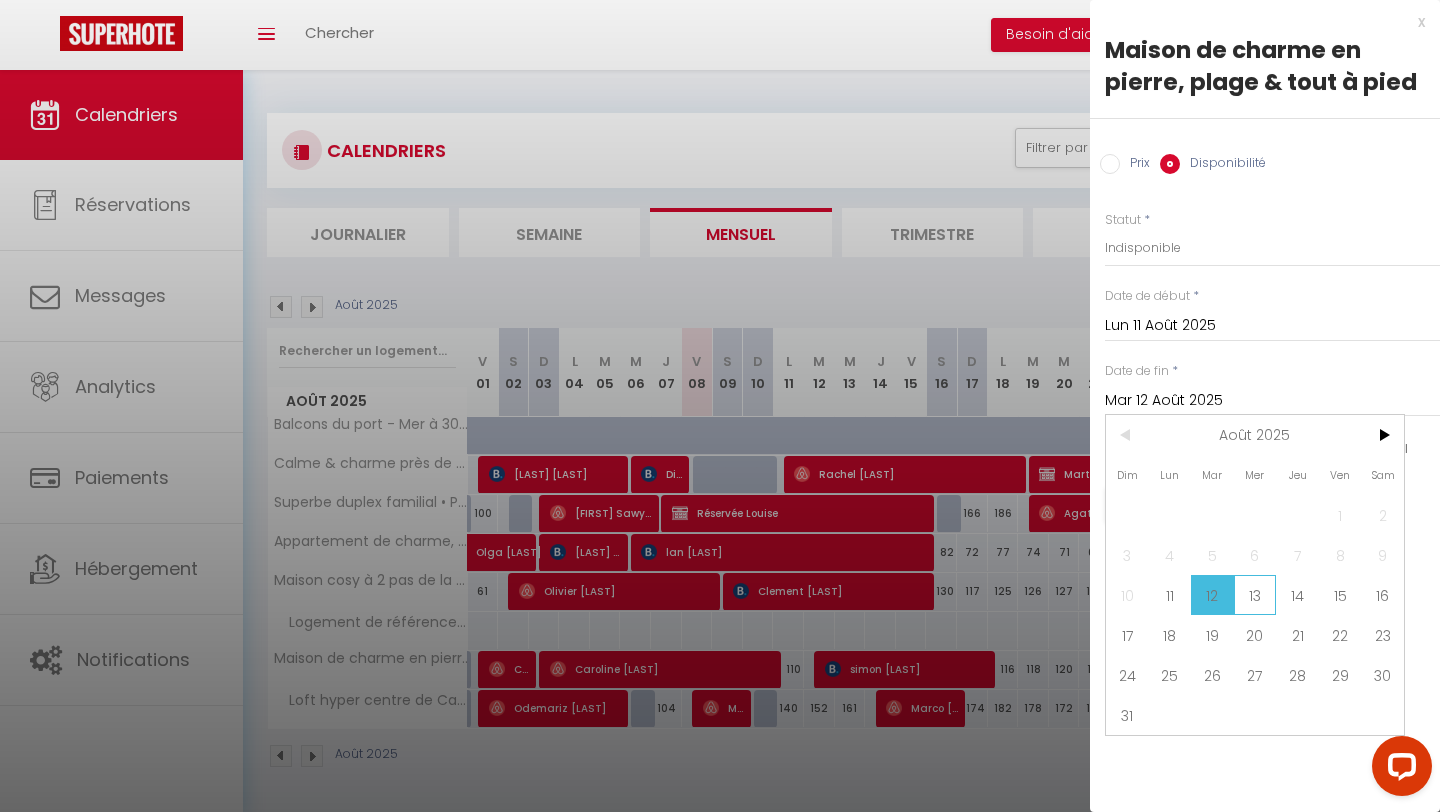 click on "13" at bounding box center (1255, 595) 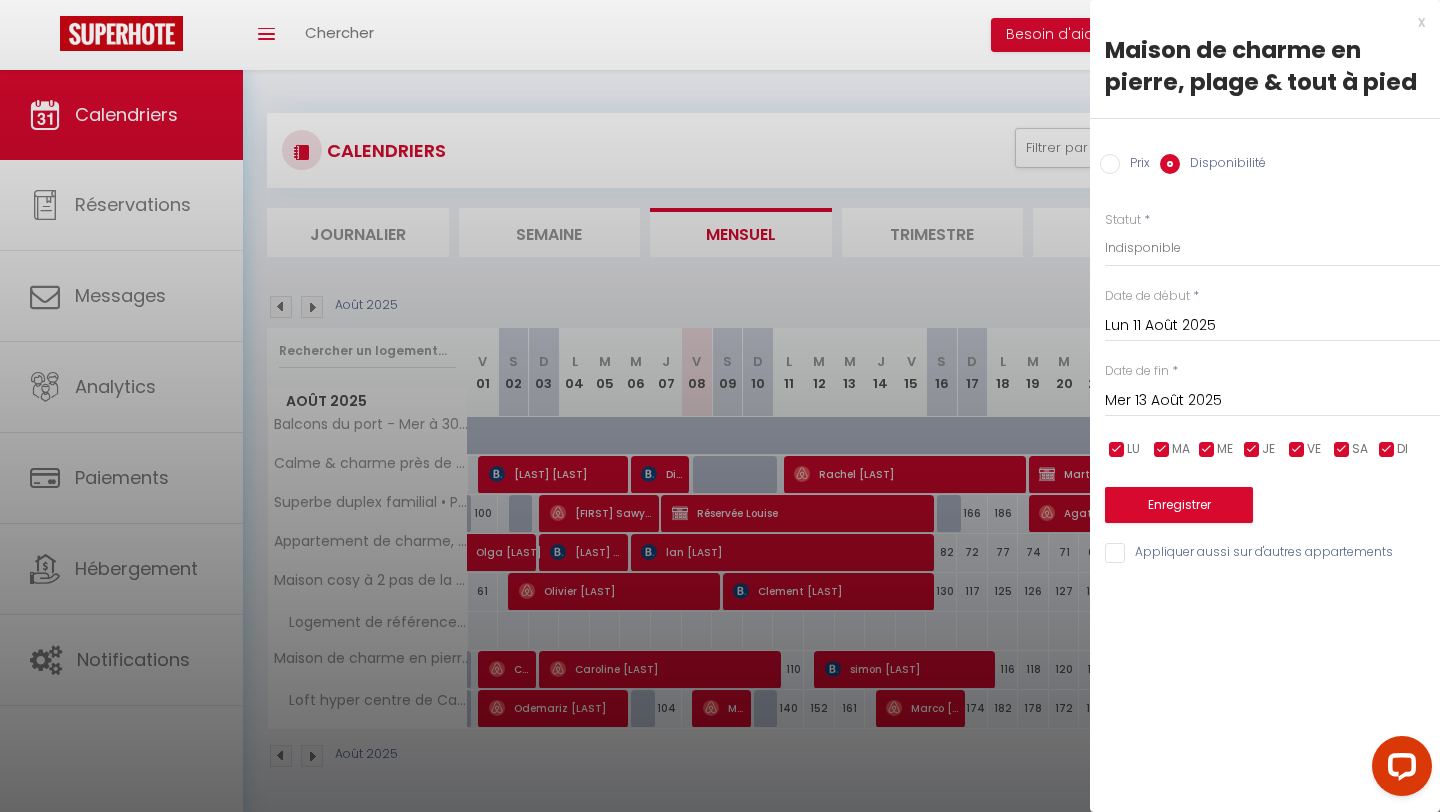 click on "Mer 13 Août 2025" at bounding box center (1272, 401) 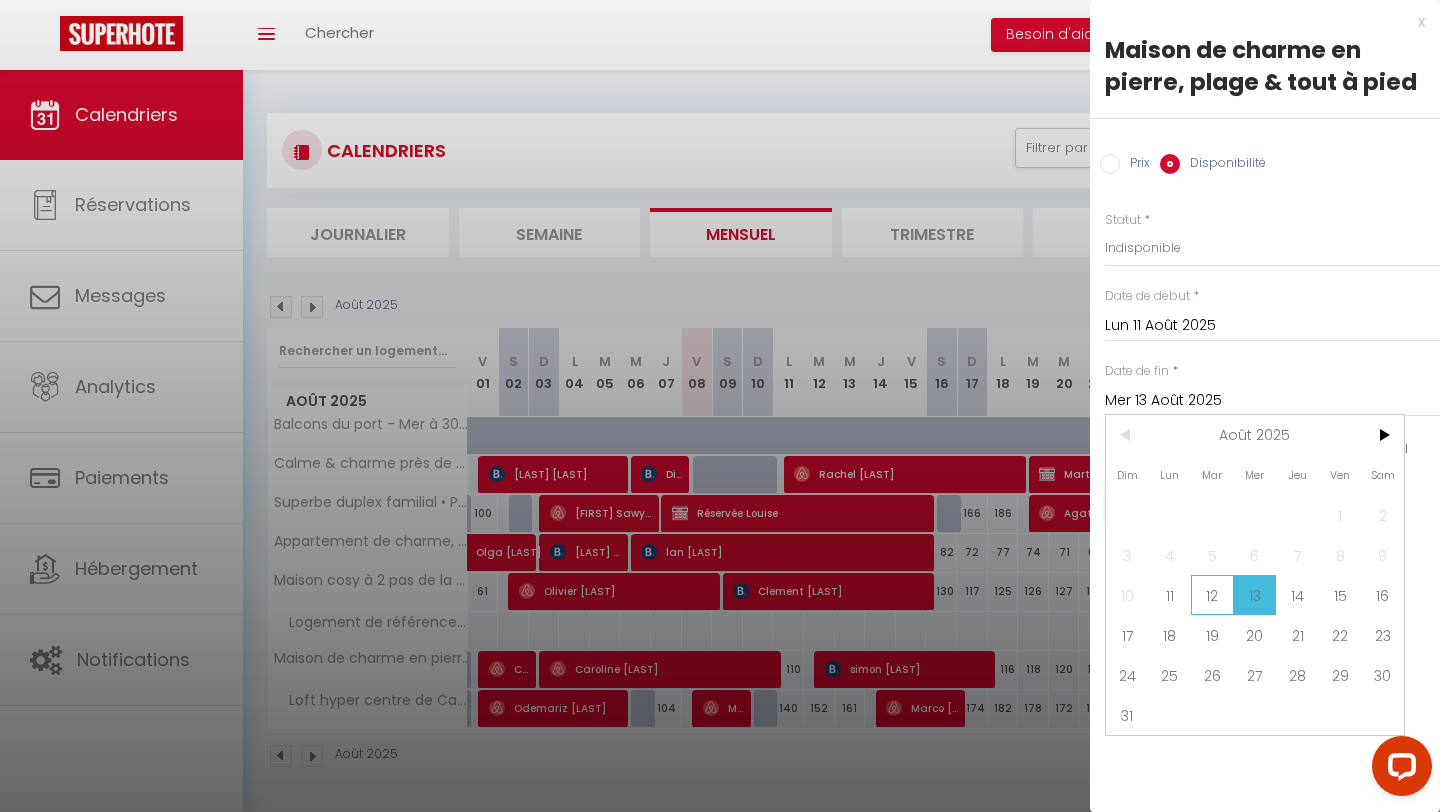 click on "12" at bounding box center [1212, 595] 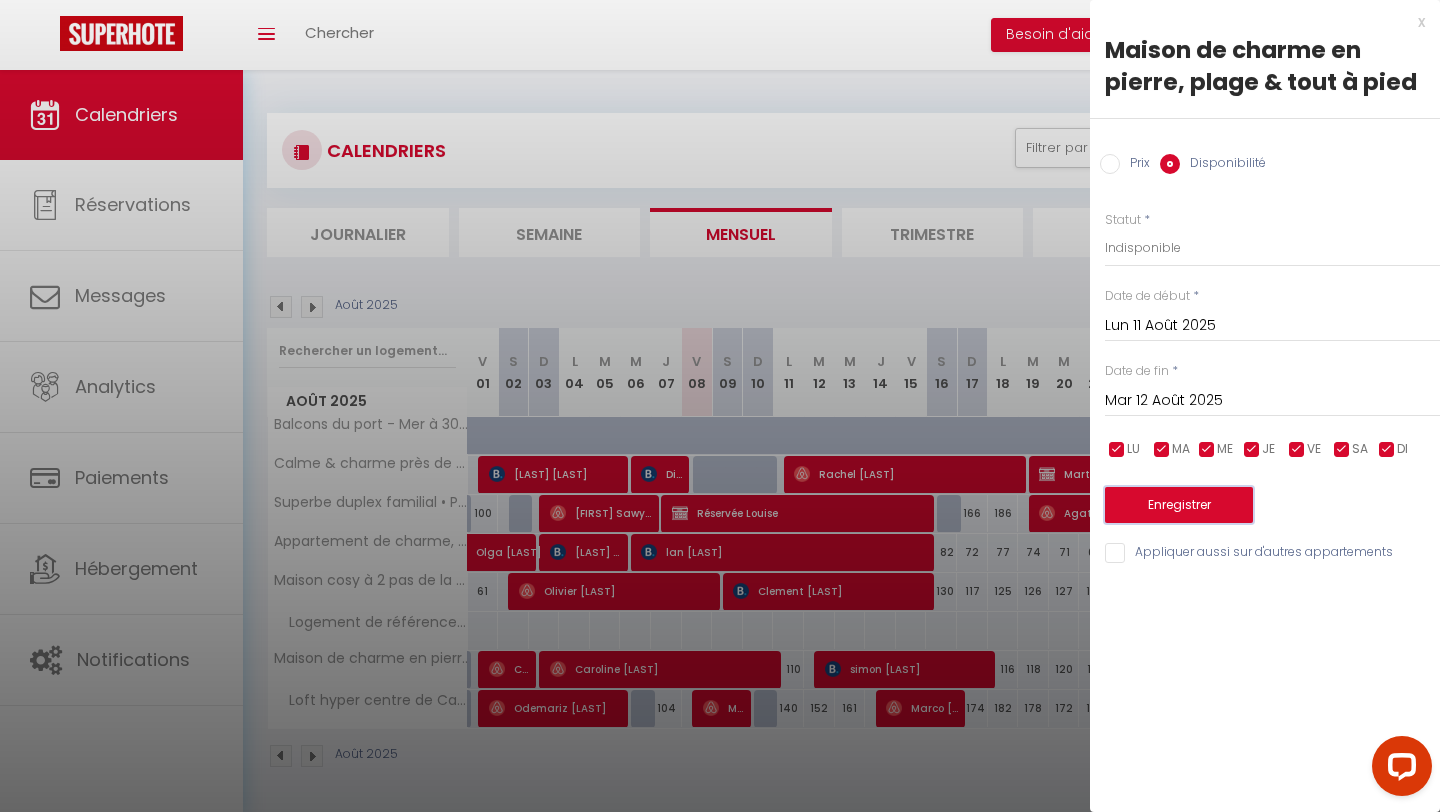 click on "Enregistrer" at bounding box center (1179, 505) 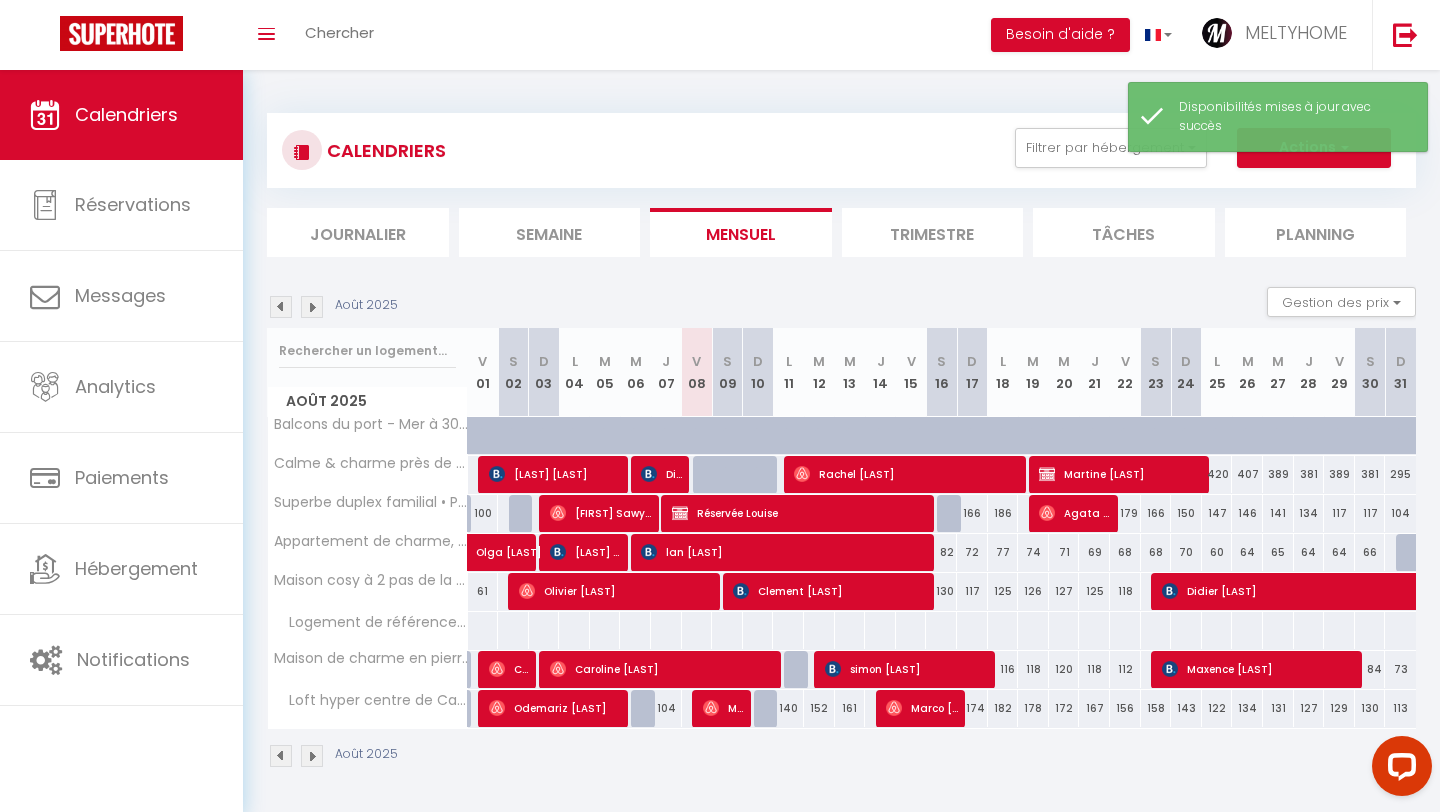 click at bounding box center (799, 670) 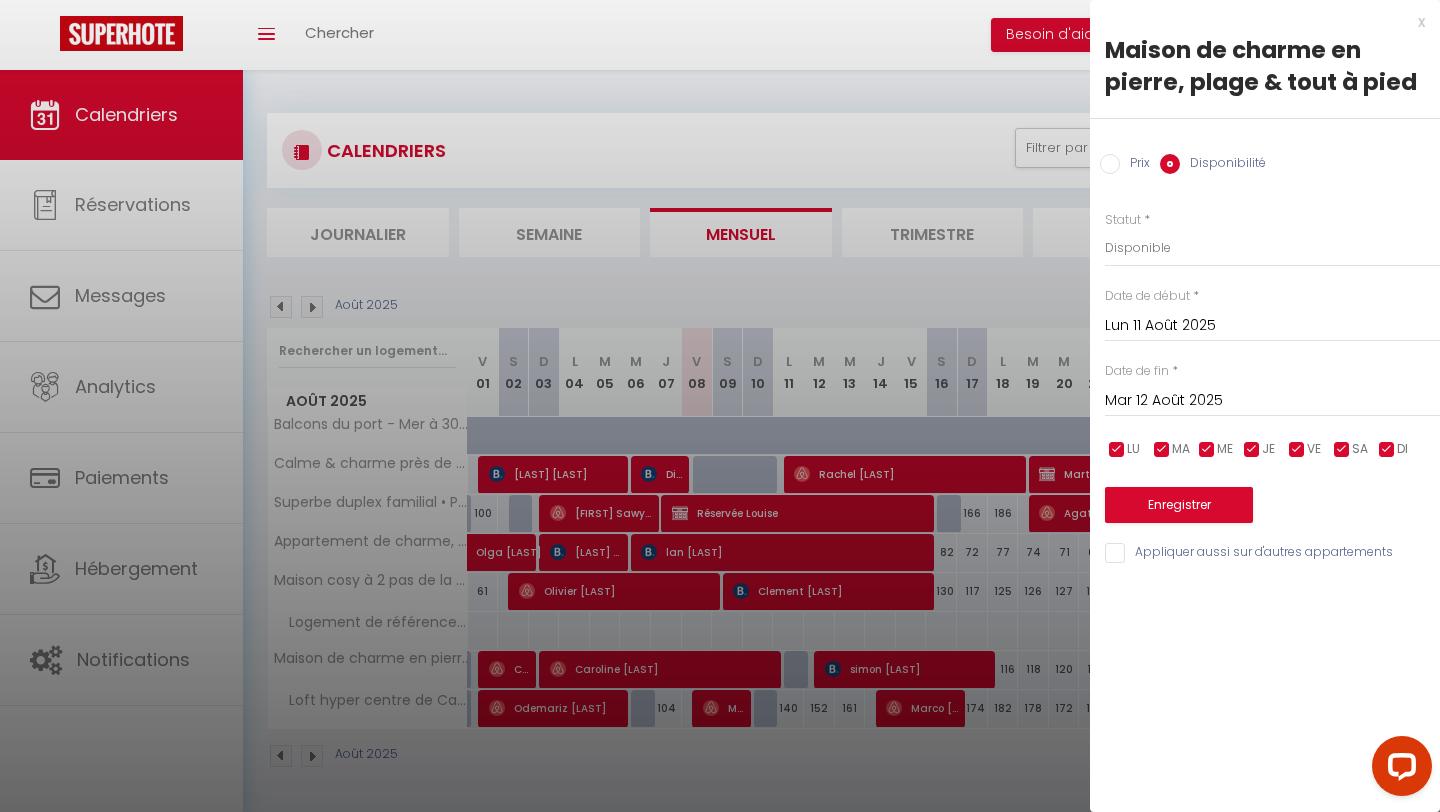 click on "x" at bounding box center [1257, 22] 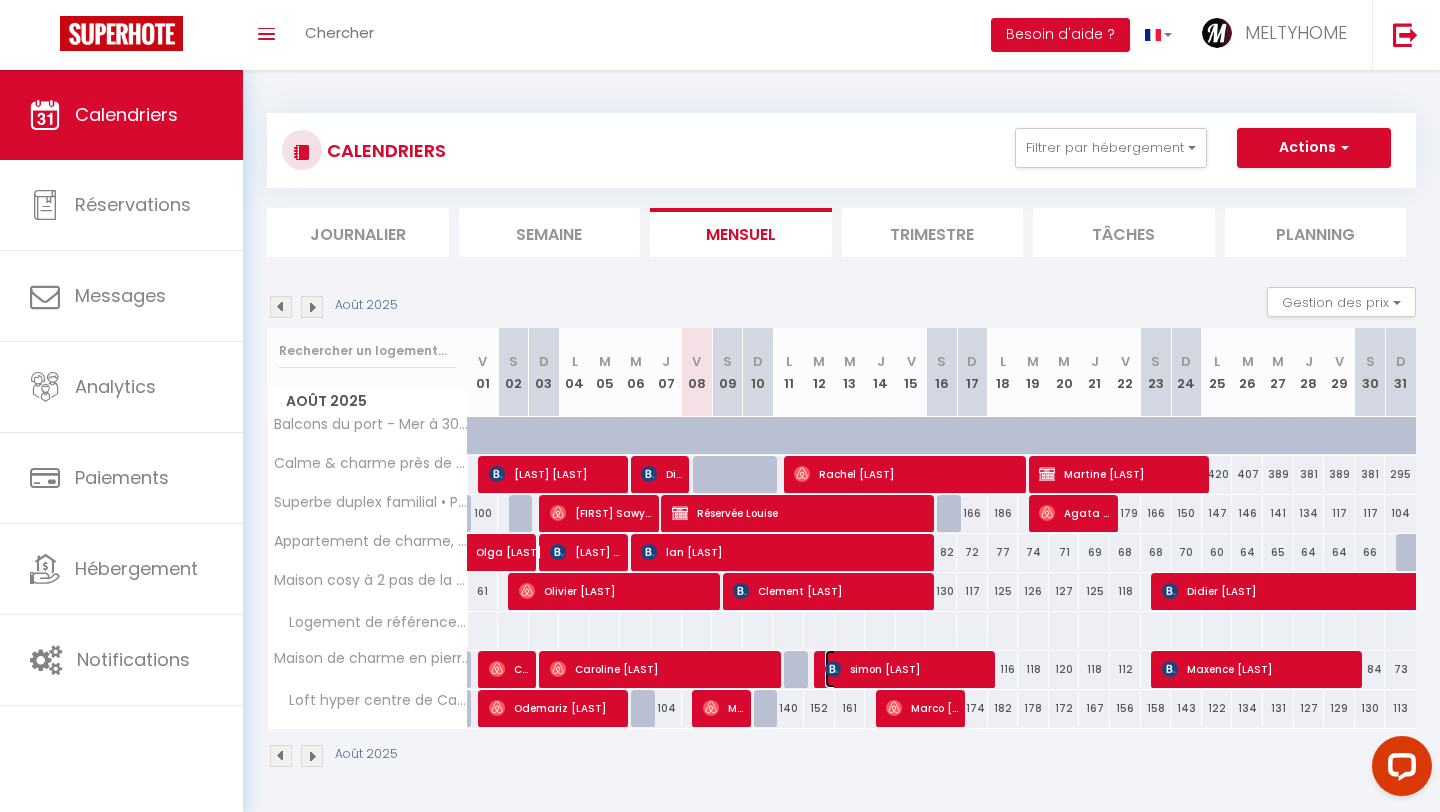 click on "simon [LAST]" at bounding box center [907, 669] 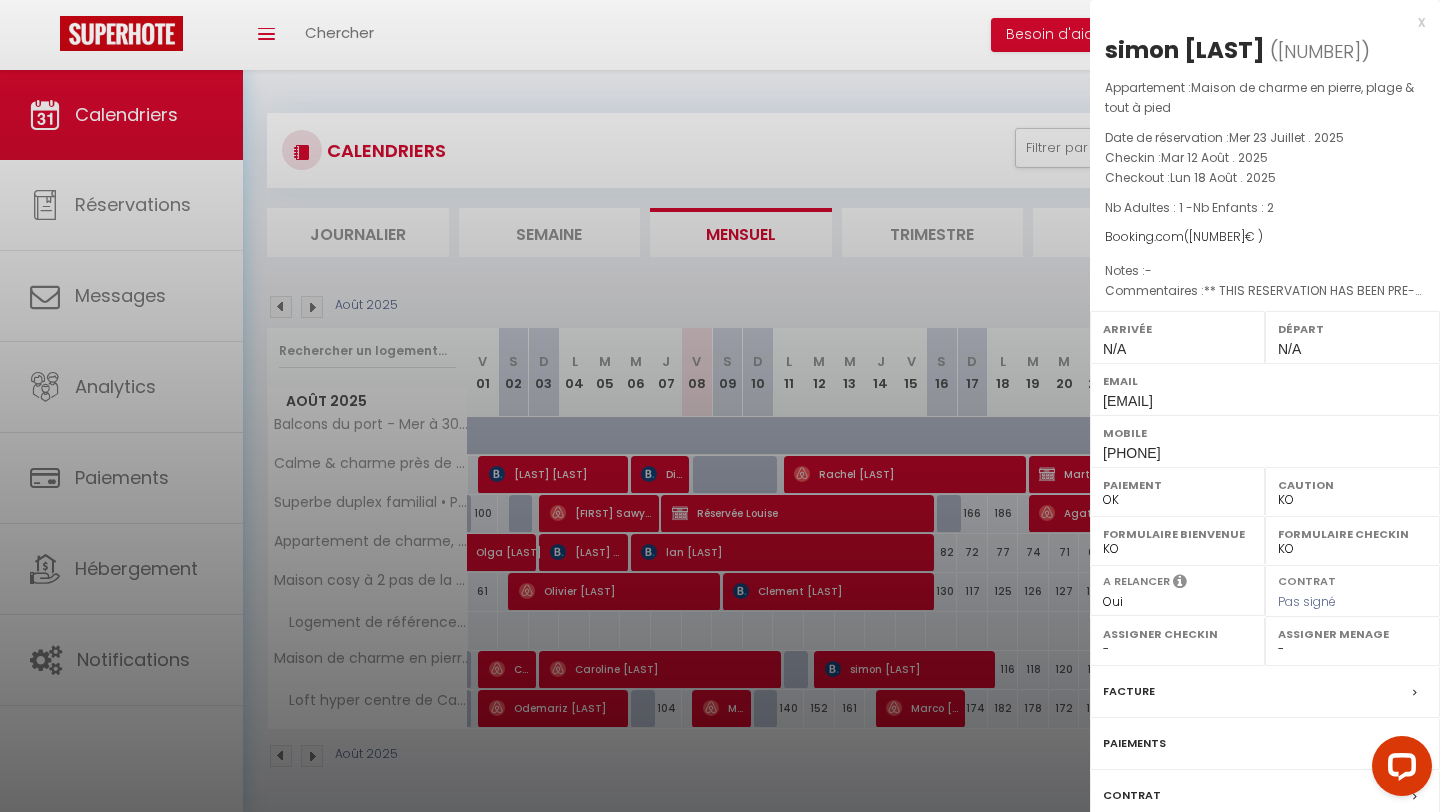 click on "x
simon [LAST]
( [PHONE] )
Appartement :
Maison de charme en pierre, plage & tout à pied
Date de réservation :
Mer 23 Juillet . 2025
Checkin :
Mar 12 Août . 2025
Checkout :
Lun 18 Août . 2025
Nb Adultes : 1 -
Nb Enfants :
2
Booking.com
(
[NUMBER]
€ )
Notes :
-
Commentaires :
** THIS RESERVATION HAS BEEN PRE-PAID **
BOOKING NOTE : Payment charge is EUR [NUMBER]   Arrivée
N/A   Départ
N/A         [PHONE]" at bounding box center (1265, 476) 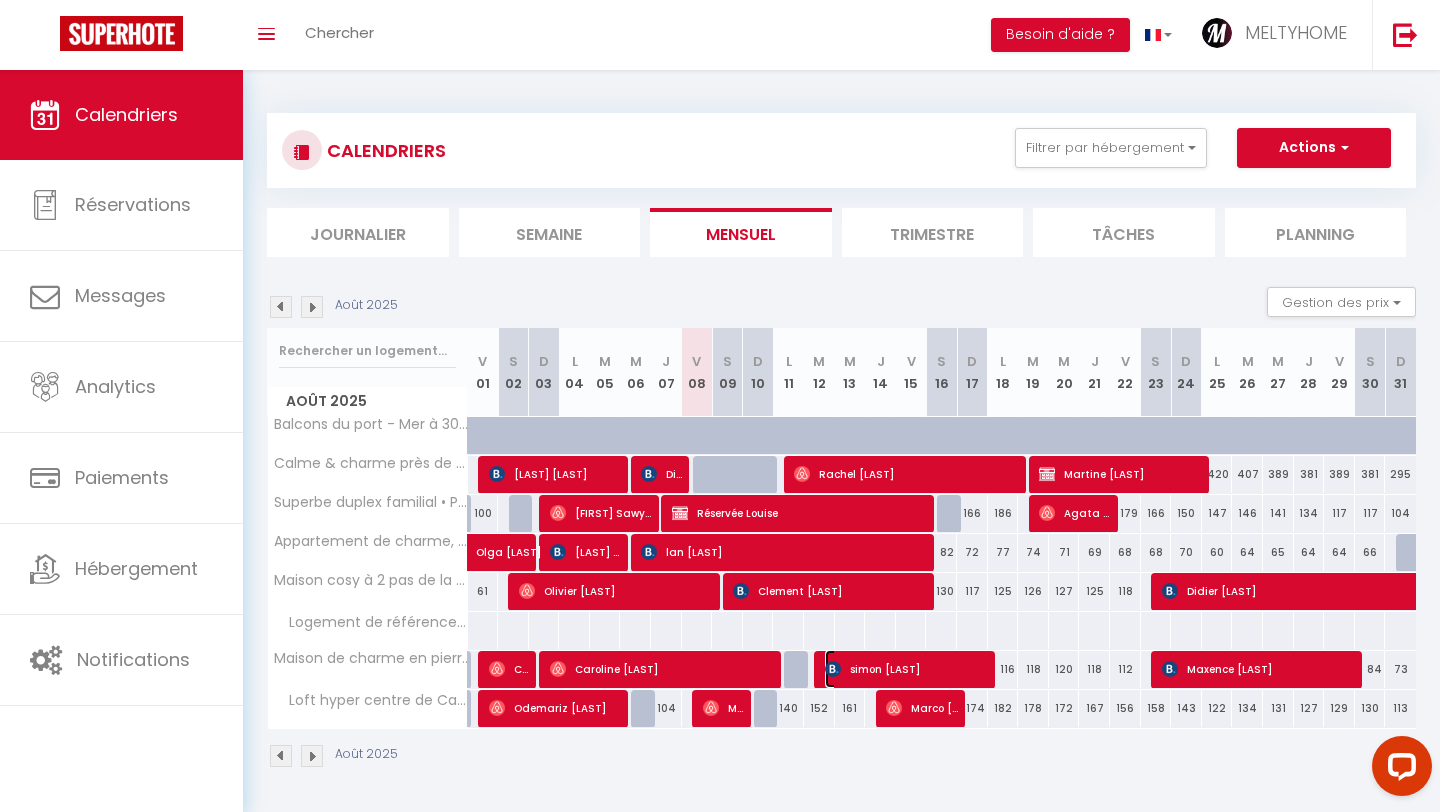 click on "simon [LAST]" at bounding box center (907, 669) 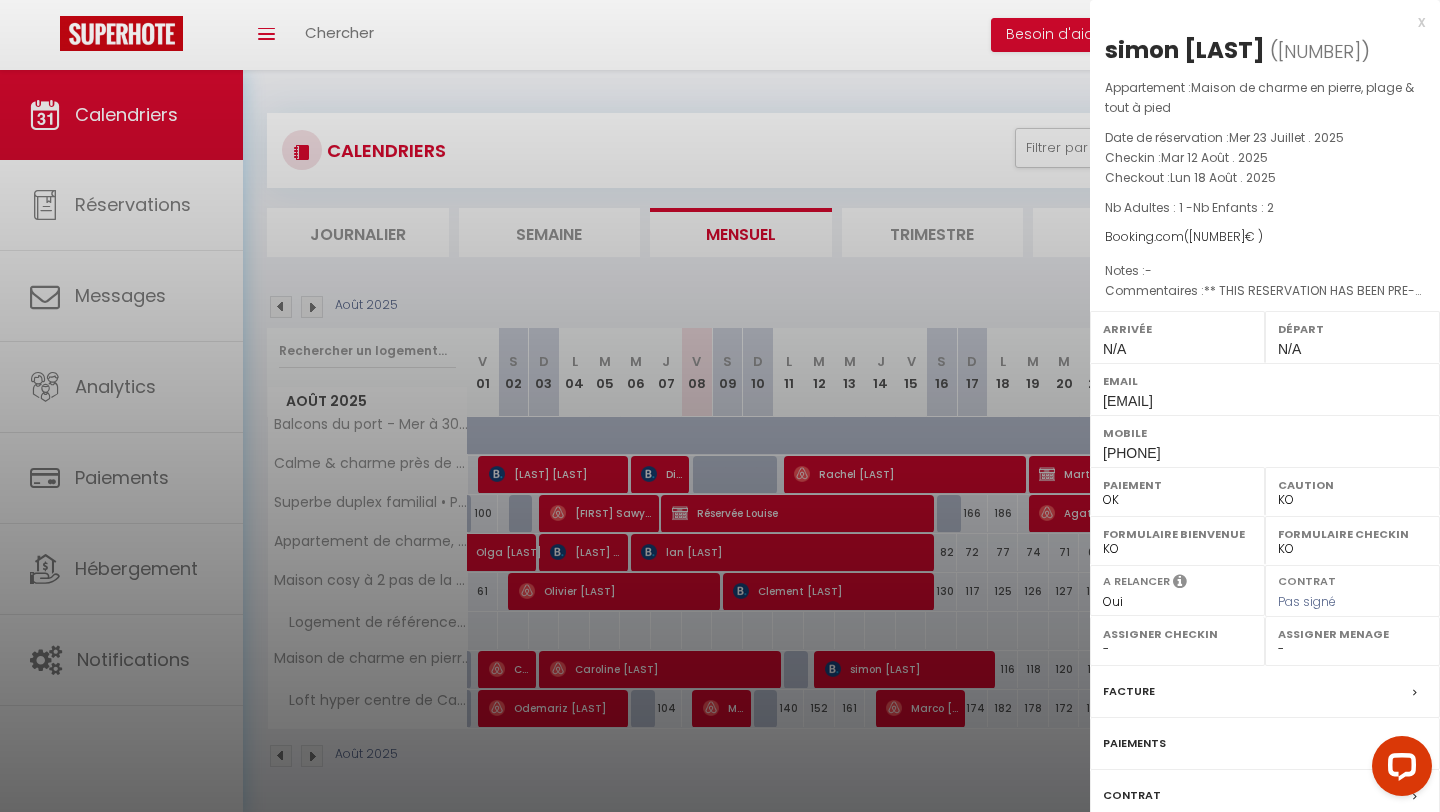 click on "x" at bounding box center (1257, 22) 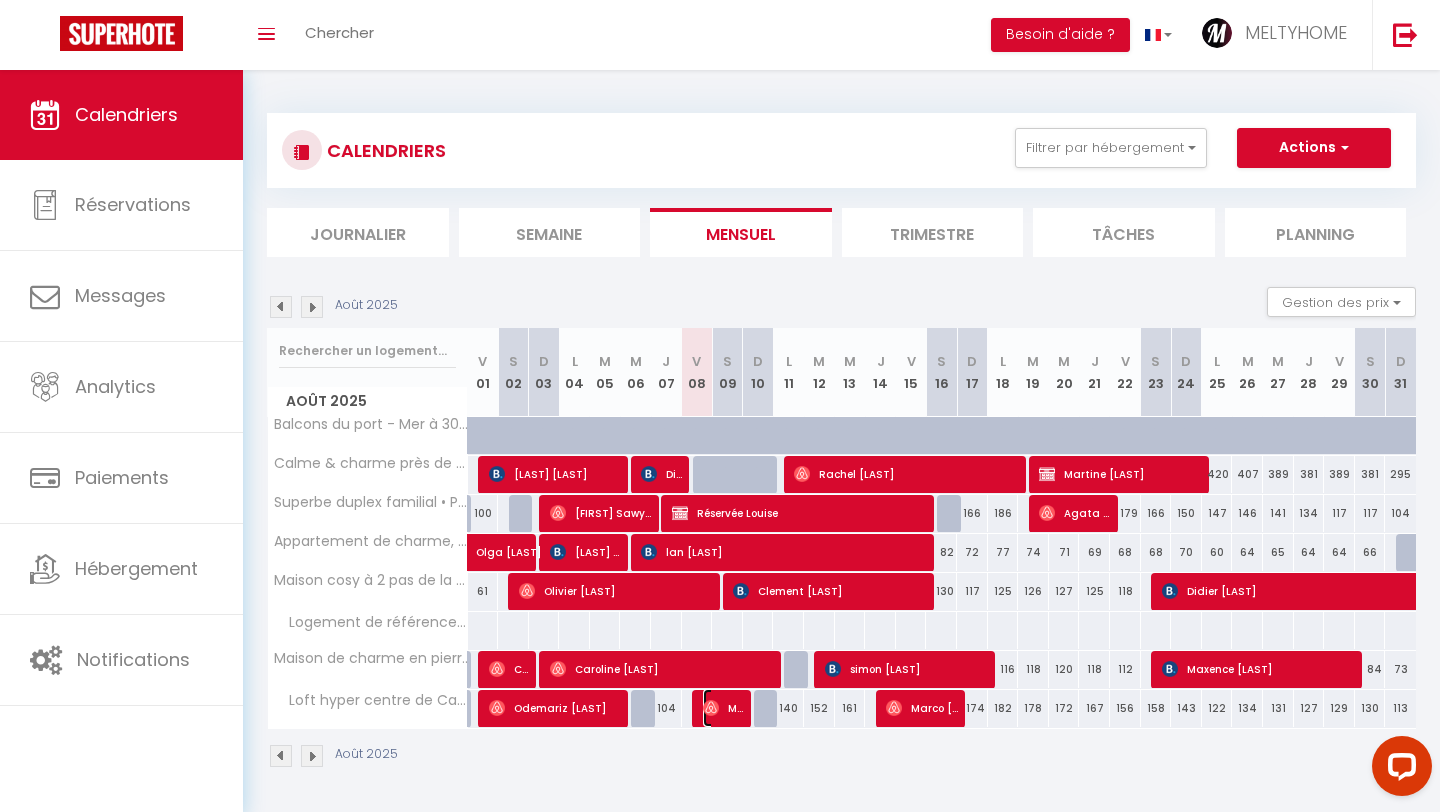 click on "Marina [LAST]" at bounding box center (723, 708) 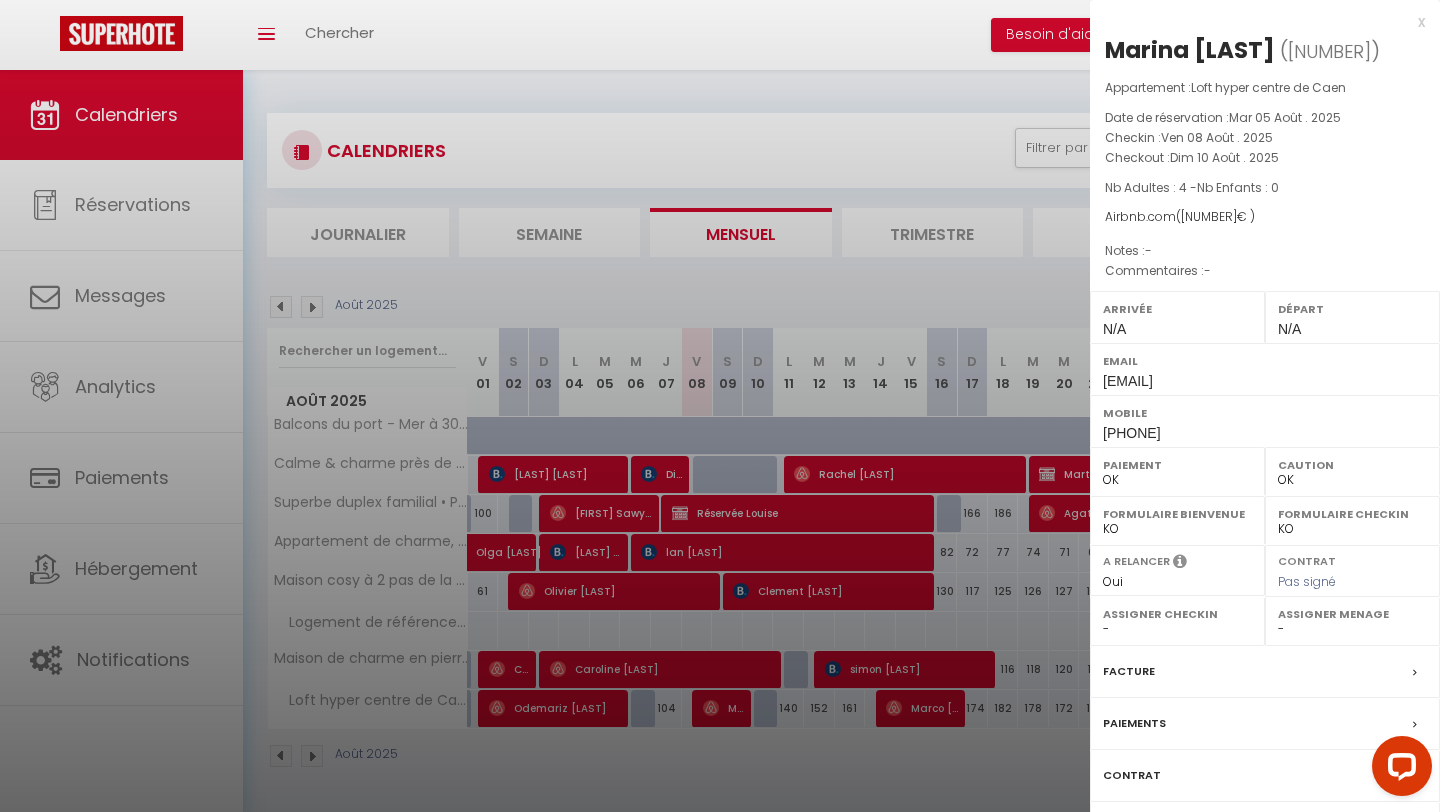 click on "x" at bounding box center [1257, 22] 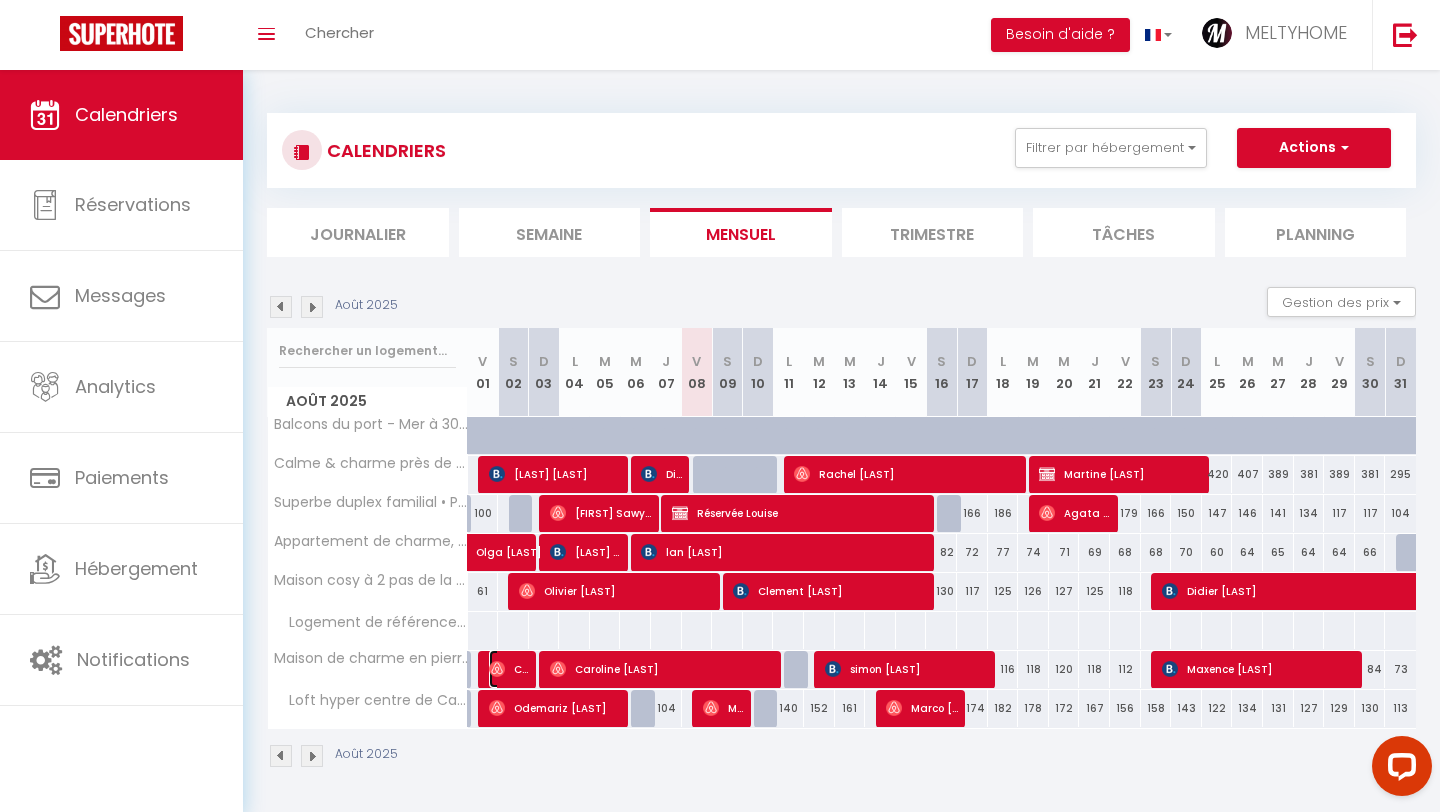 click at bounding box center [497, 669] 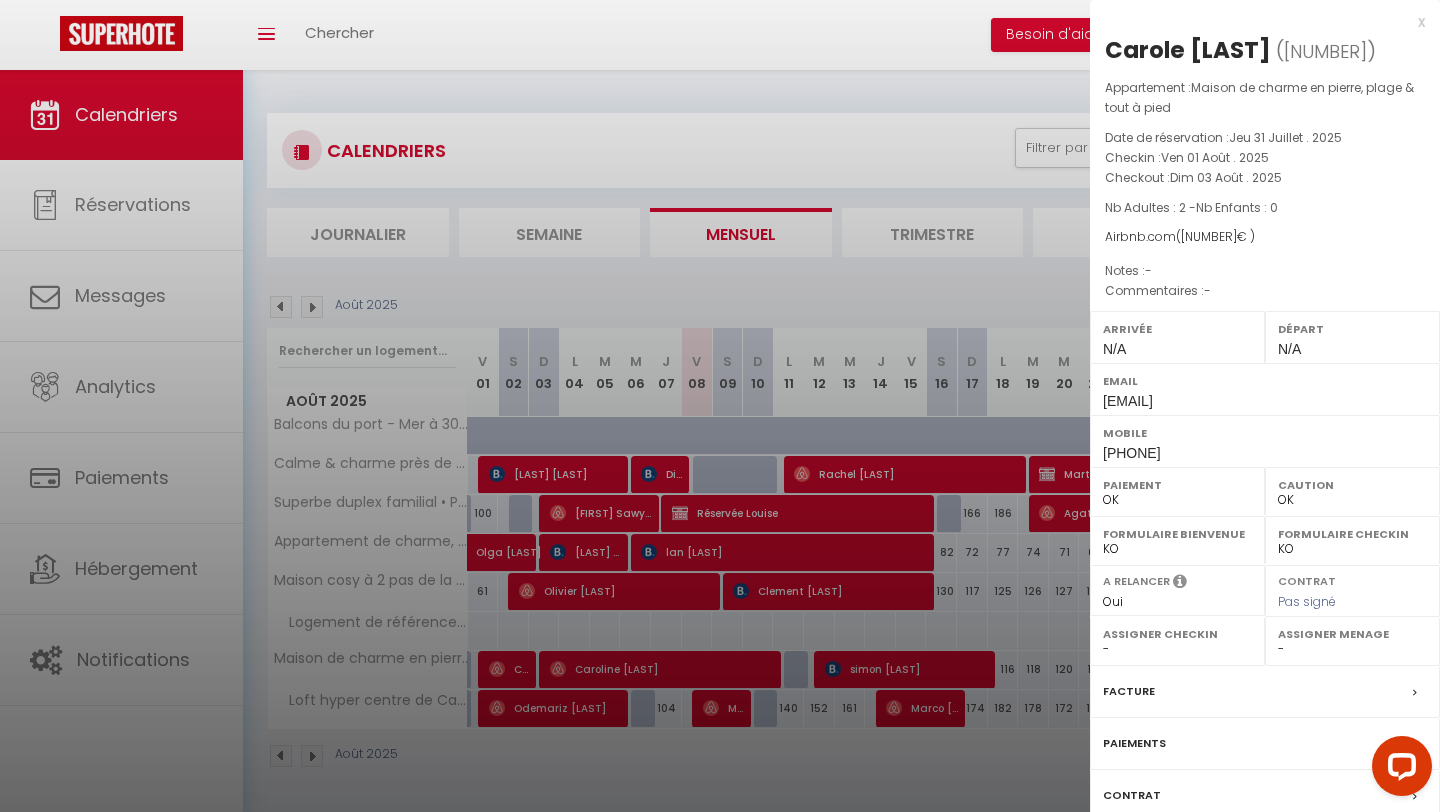 click on "x" at bounding box center [1257, 22] 